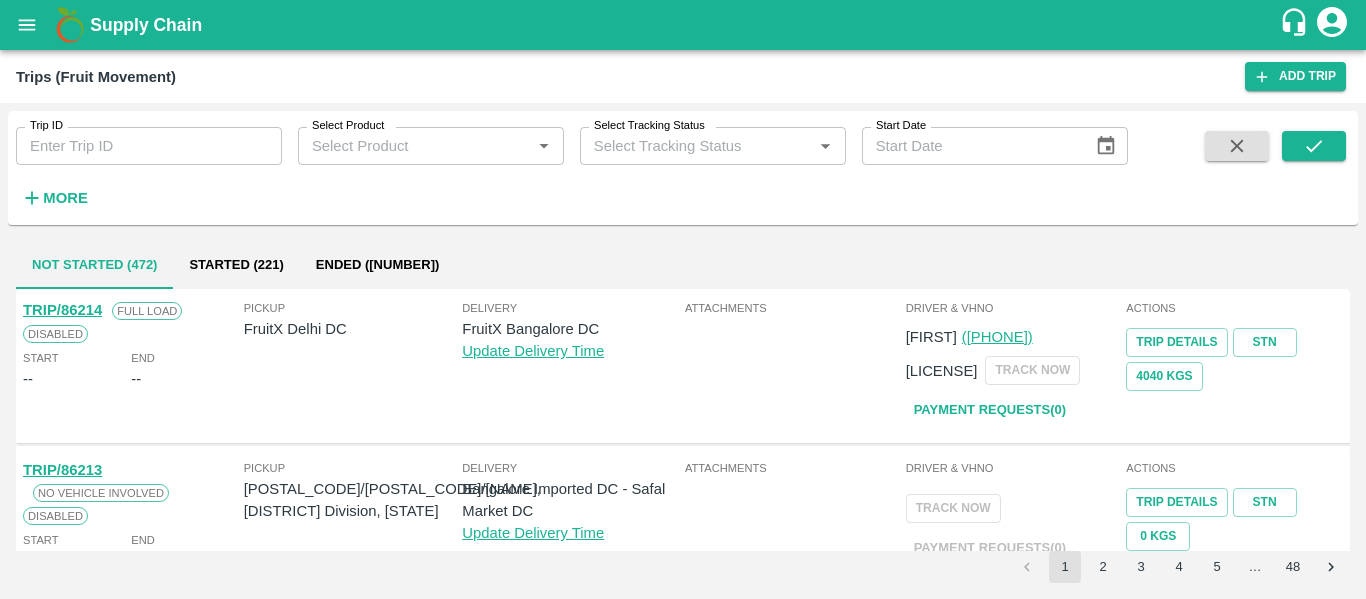 scroll, scrollTop: 0, scrollLeft: 0, axis: both 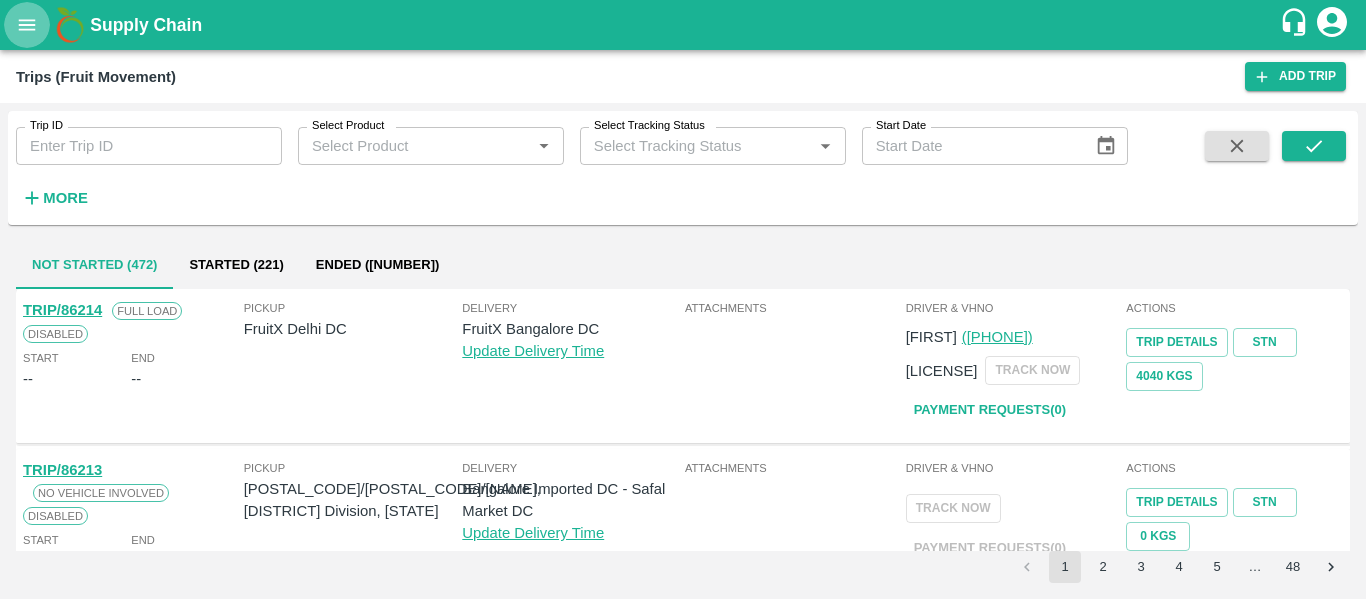 click 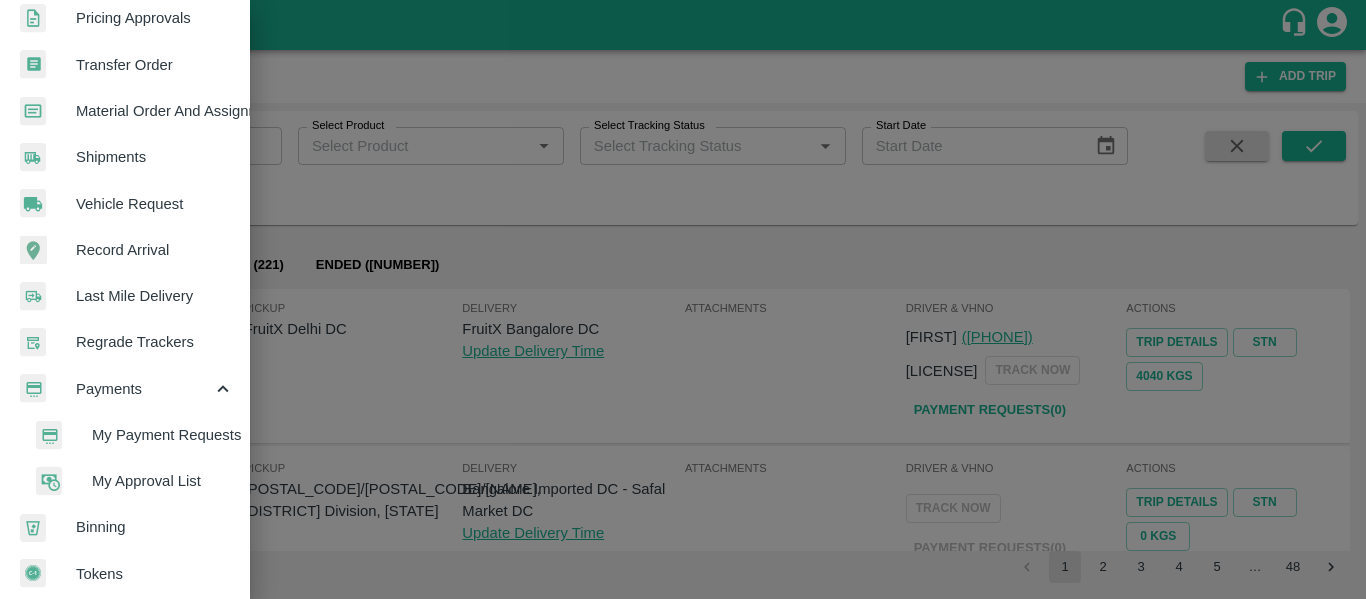 scroll, scrollTop: 633, scrollLeft: 0, axis: vertical 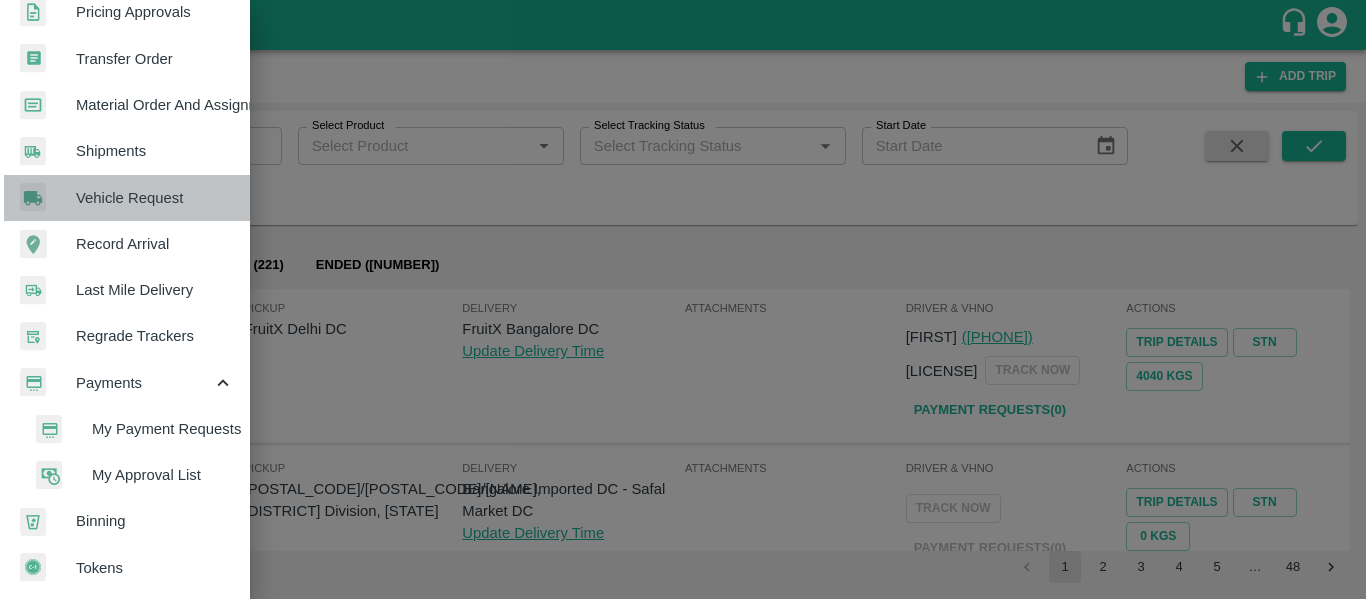 click on "Vehicle Request" at bounding box center (155, 198) 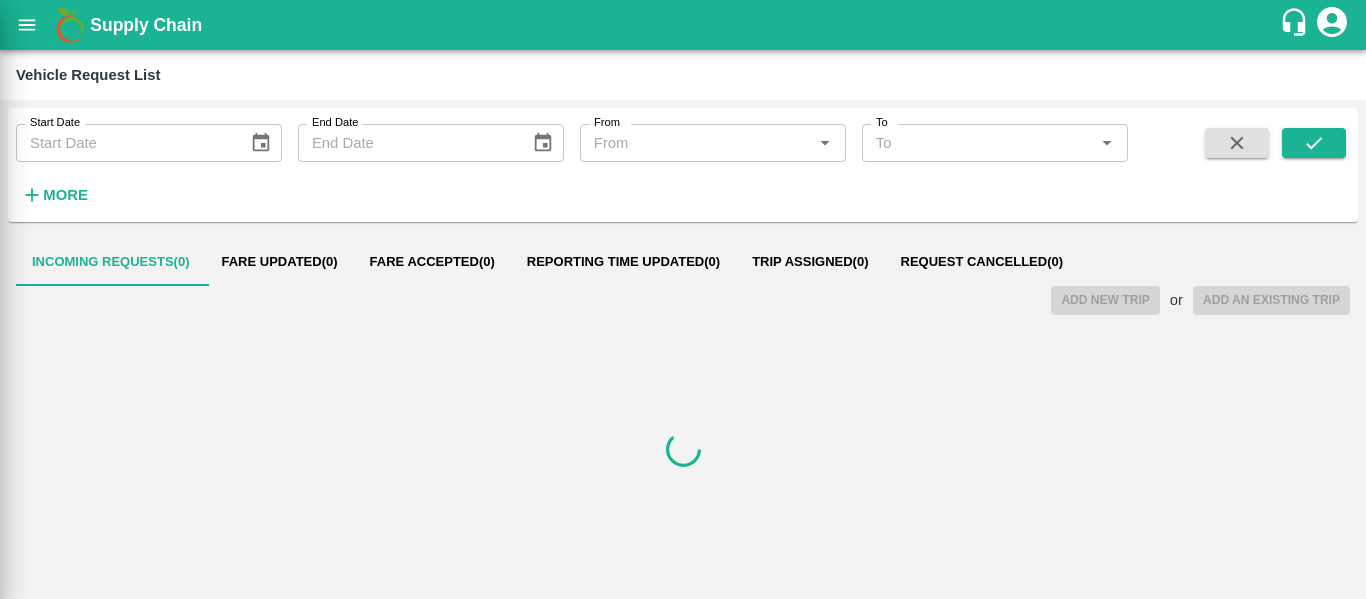 scroll, scrollTop: 625, scrollLeft: 0, axis: vertical 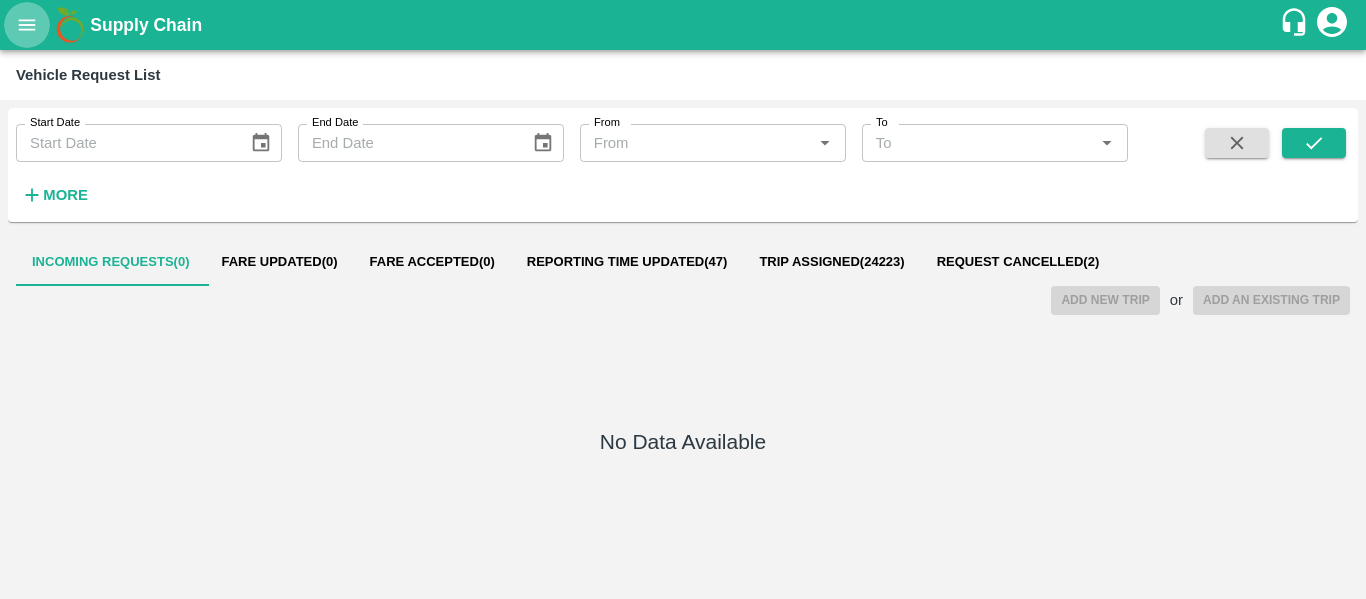 click 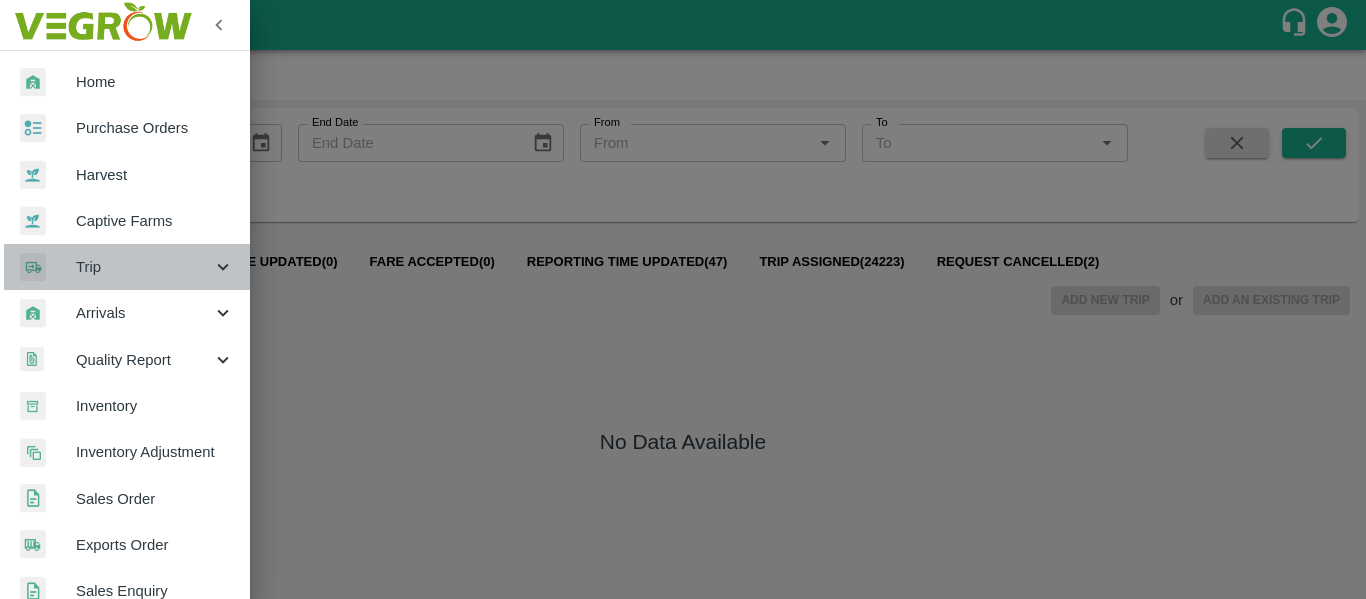 click on "Trip" at bounding box center [125, 267] 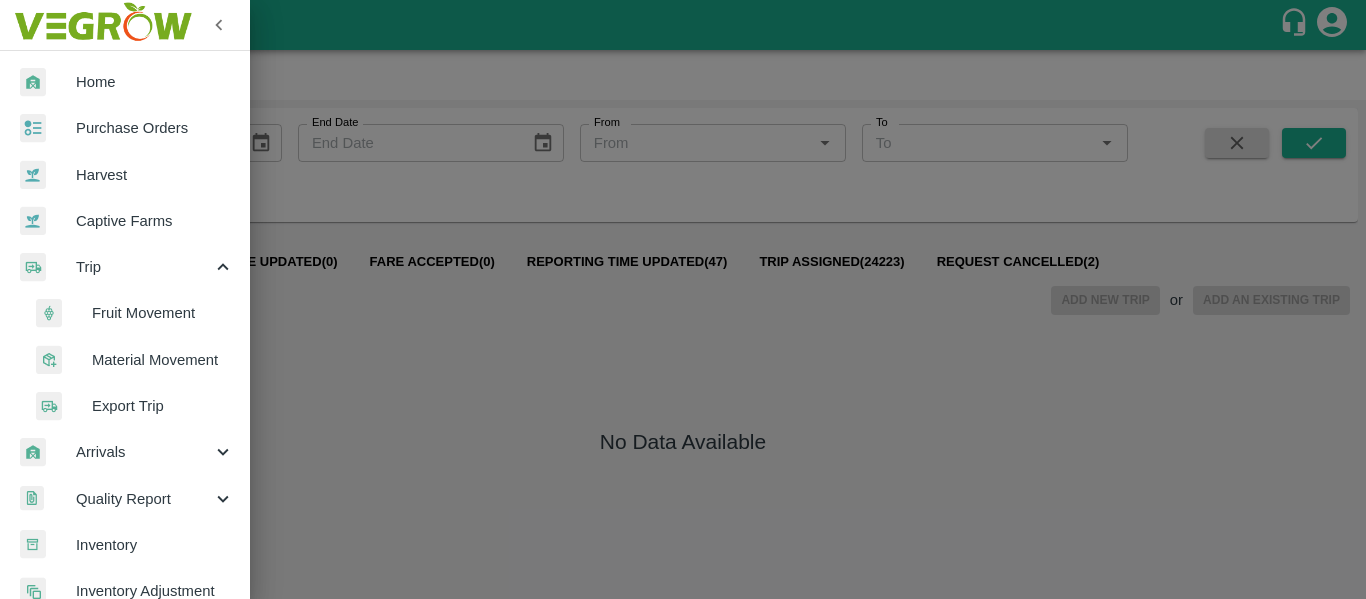 click on "Fruit Movement" at bounding box center [163, 313] 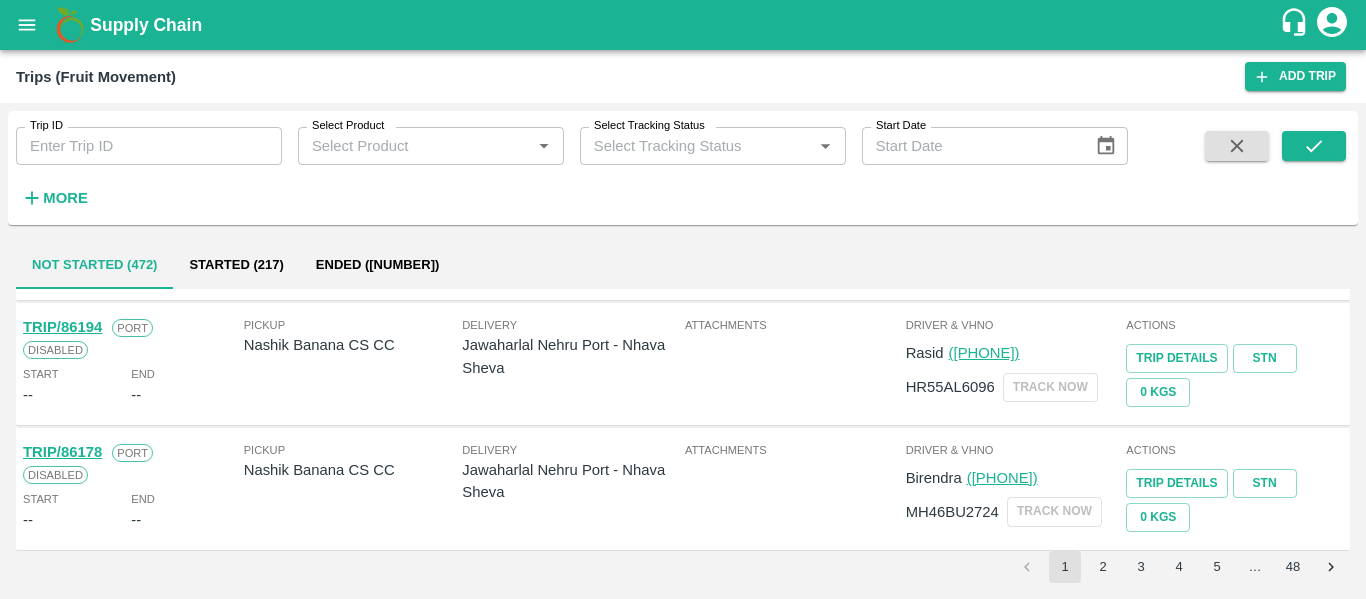 scroll, scrollTop: 0, scrollLeft: 0, axis: both 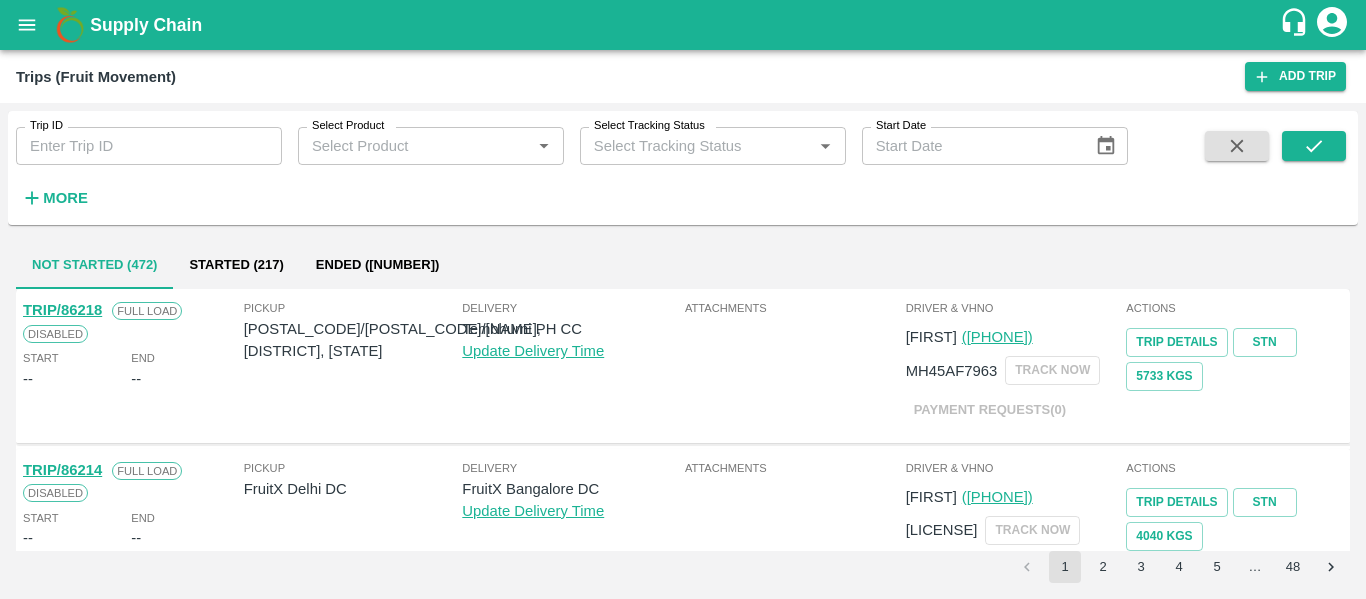 click on "More" at bounding box center (46, 190) 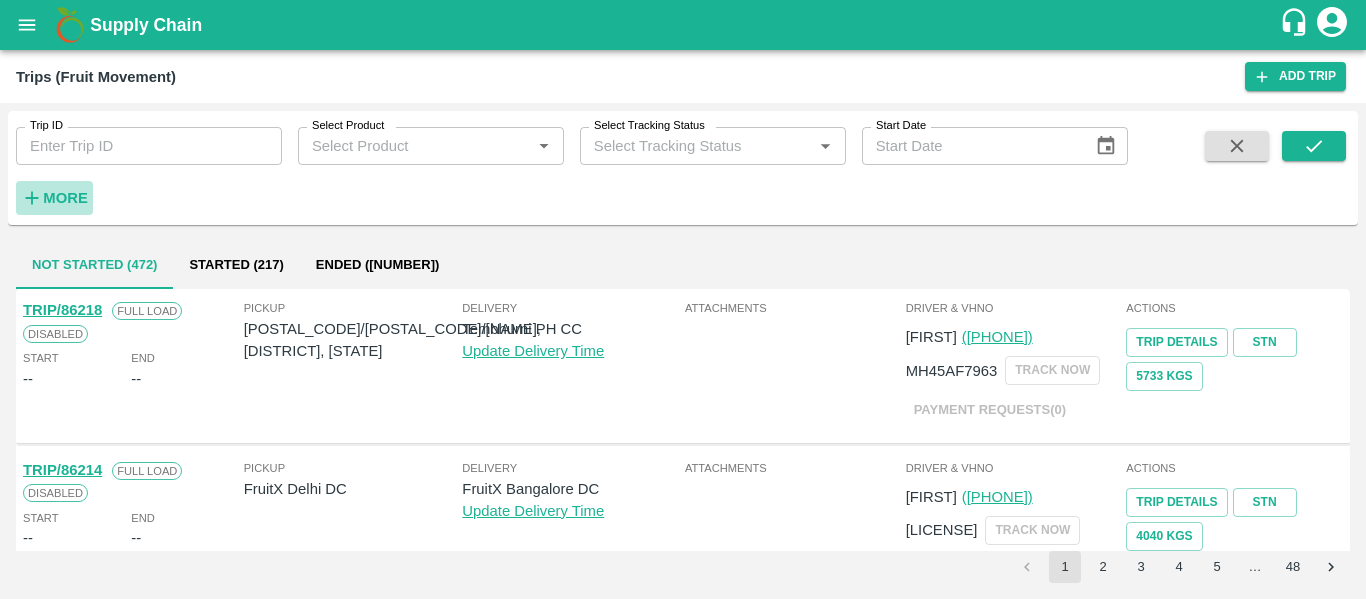 click on "More" at bounding box center (65, 198) 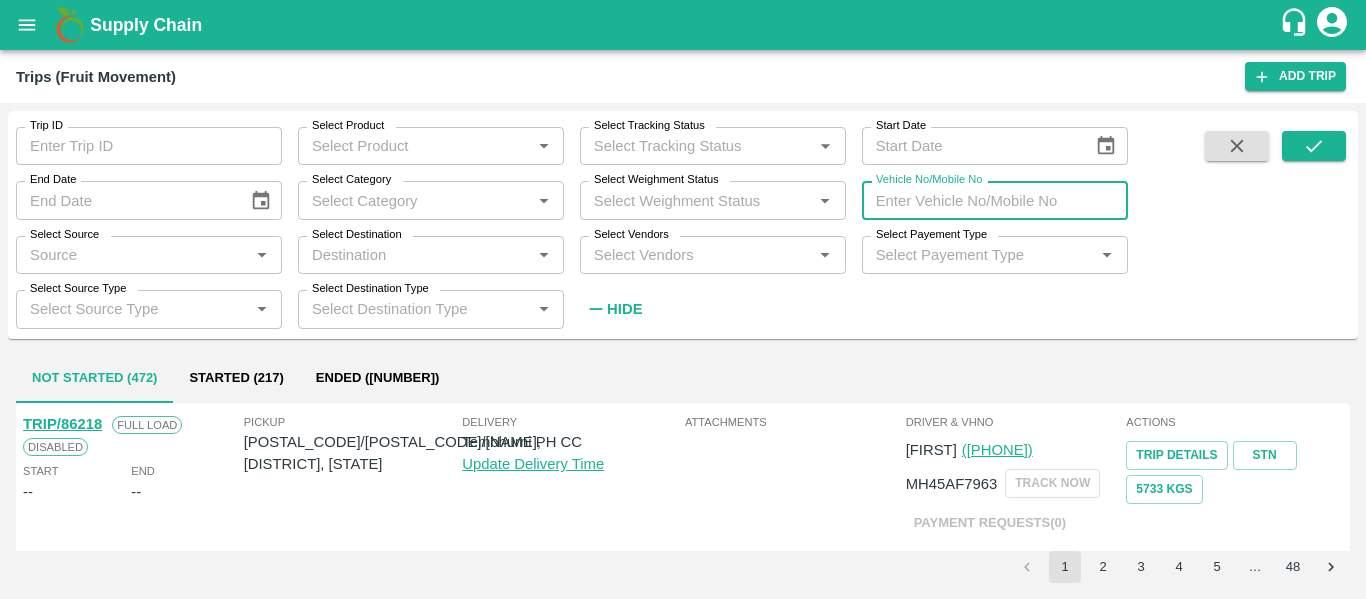 click on "Vehicle No/Mobile No" at bounding box center [995, 200] 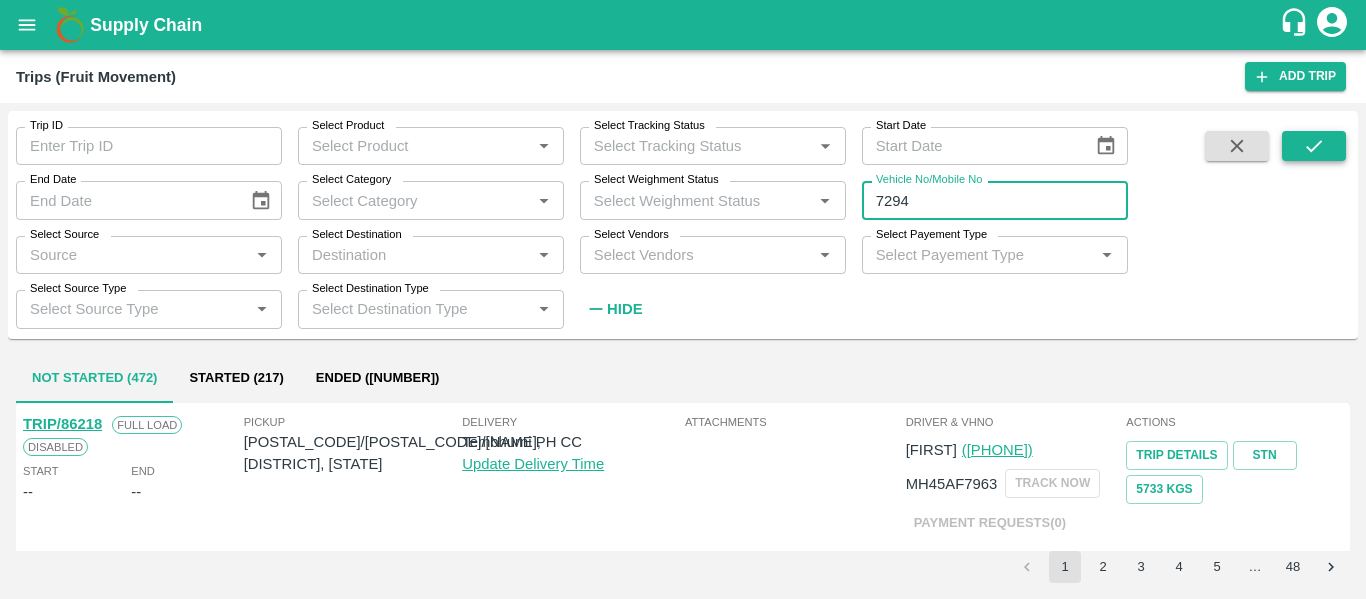 type on "7294" 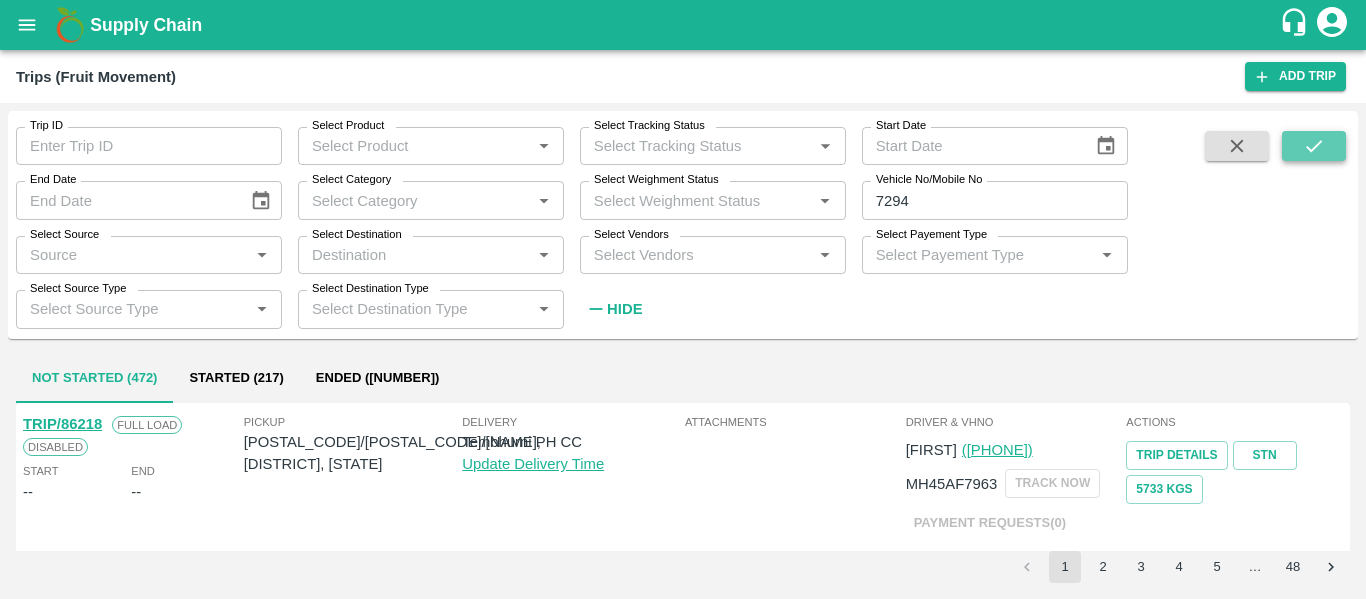 click 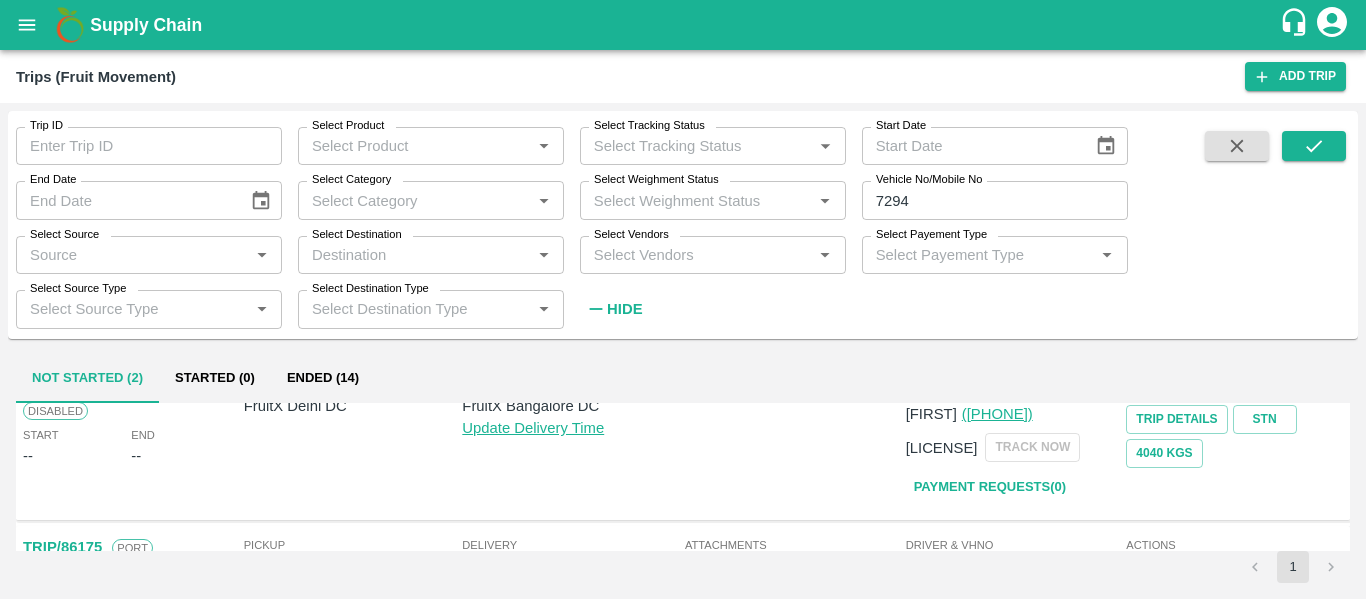 scroll, scrollTop: 0, scrollLeft: 0, axis: both 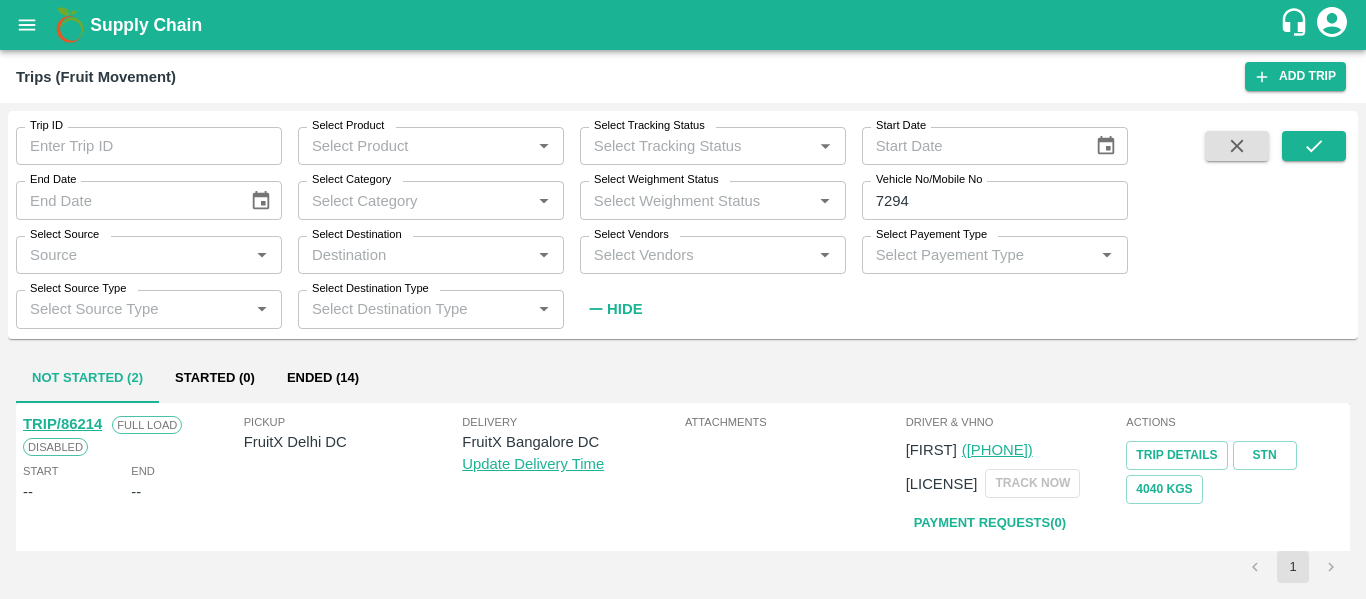 click on "TRIP/86214" at bounding box center (62, 424) 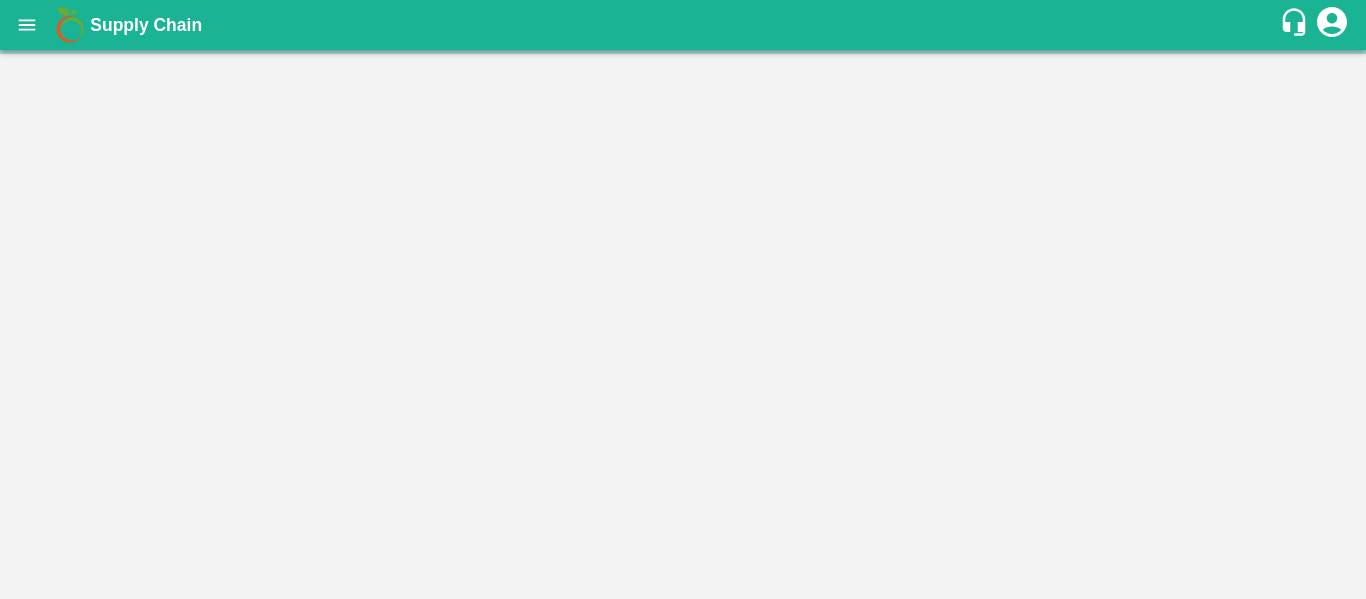 scroll, scrollTop: 0, scrollLeft: 0, axis: both 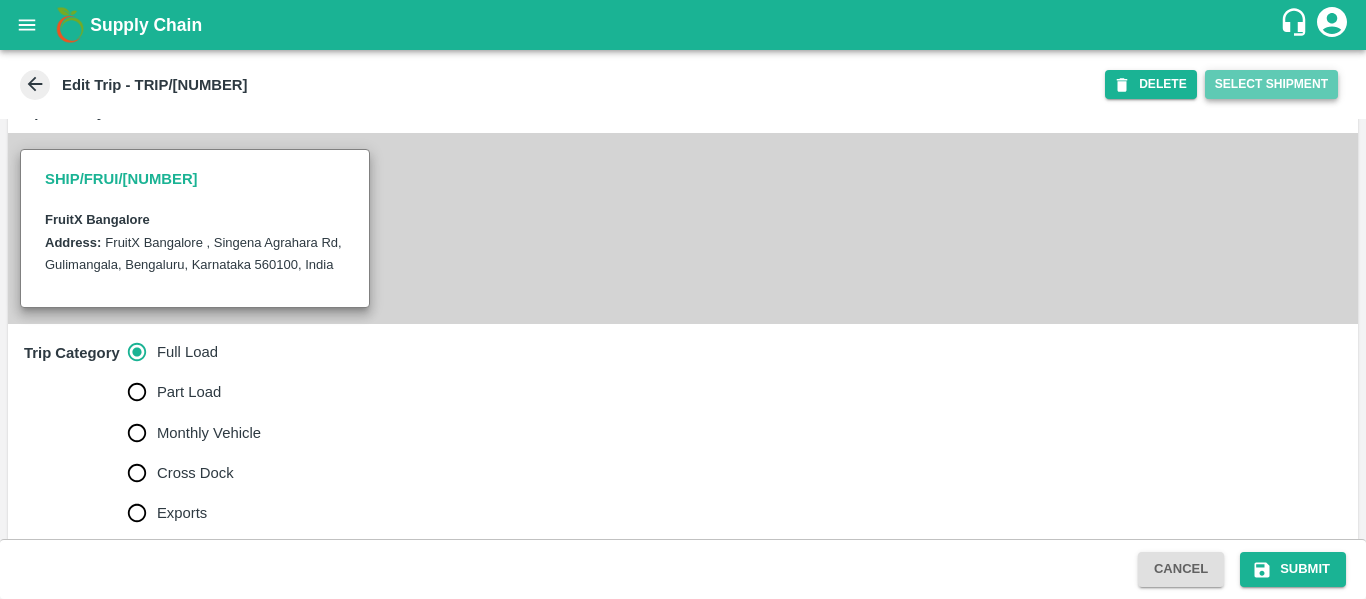 click on "Select Shipment" at bounding box center (1271, 84) 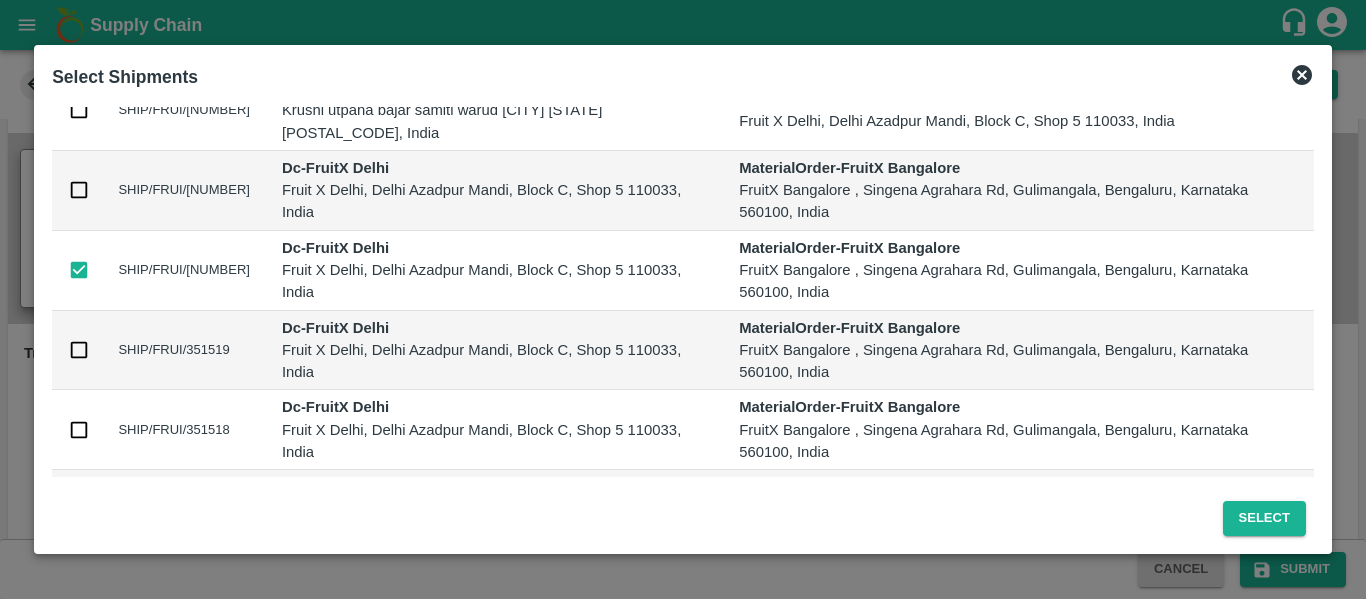 scroll, scrollTop: 0, scrollLeft: 0, axis: both 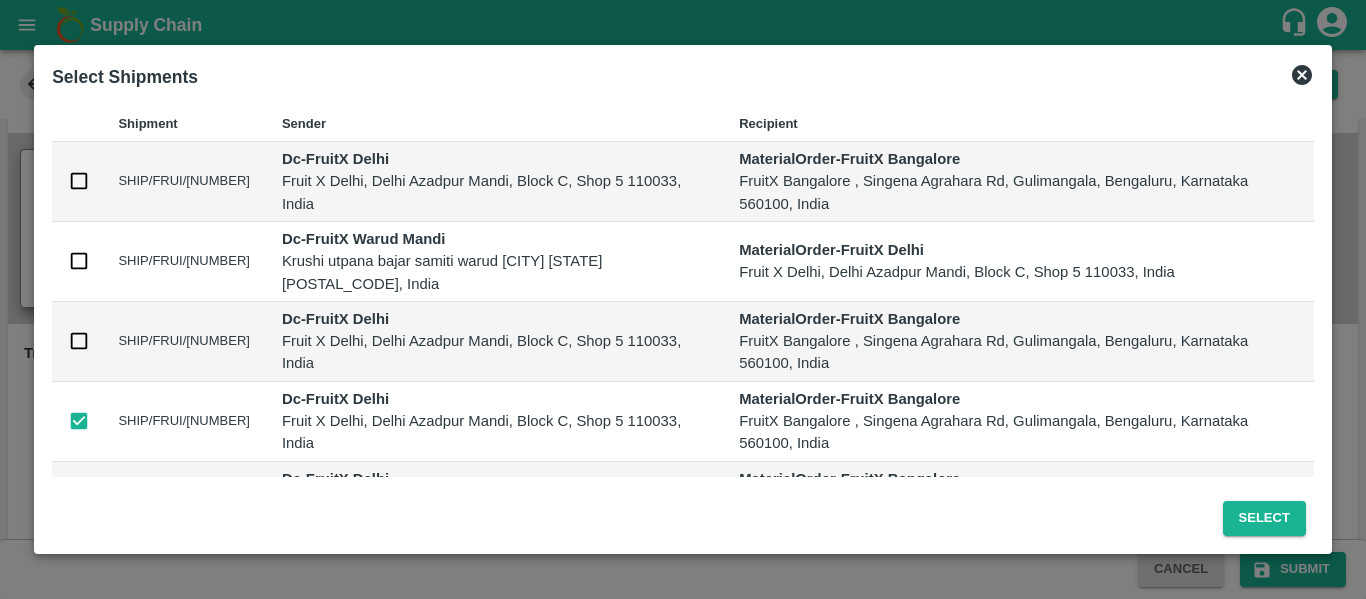 click 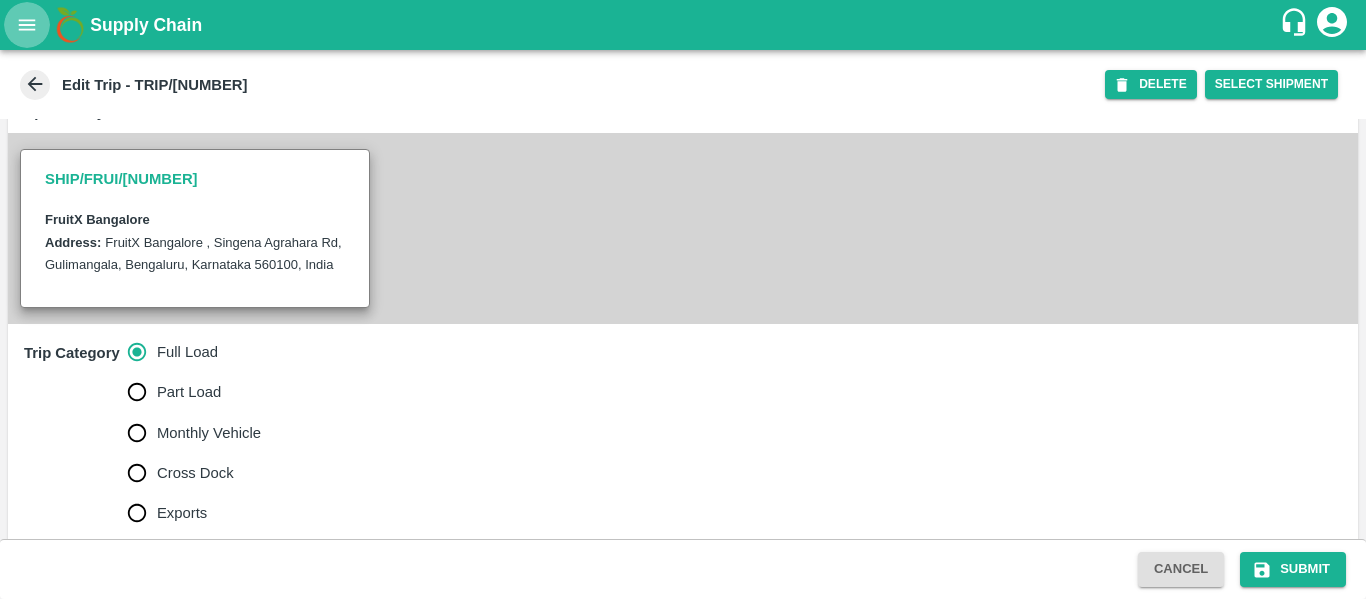 click 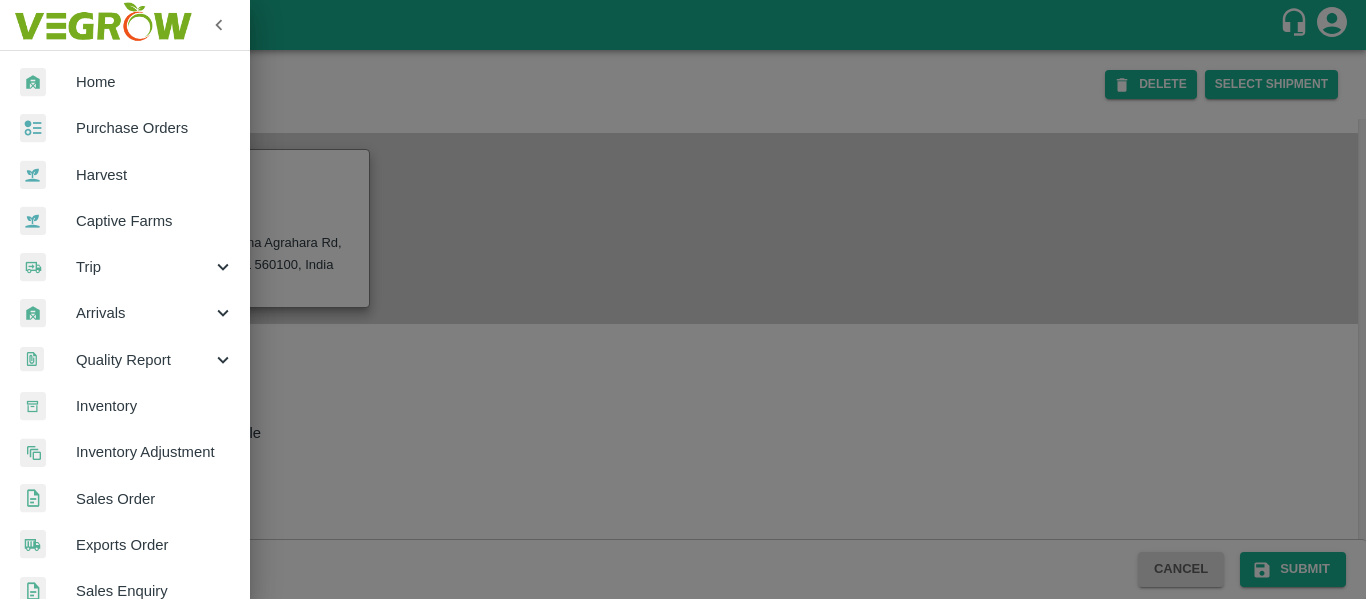 click at bounding box center (683, 299) 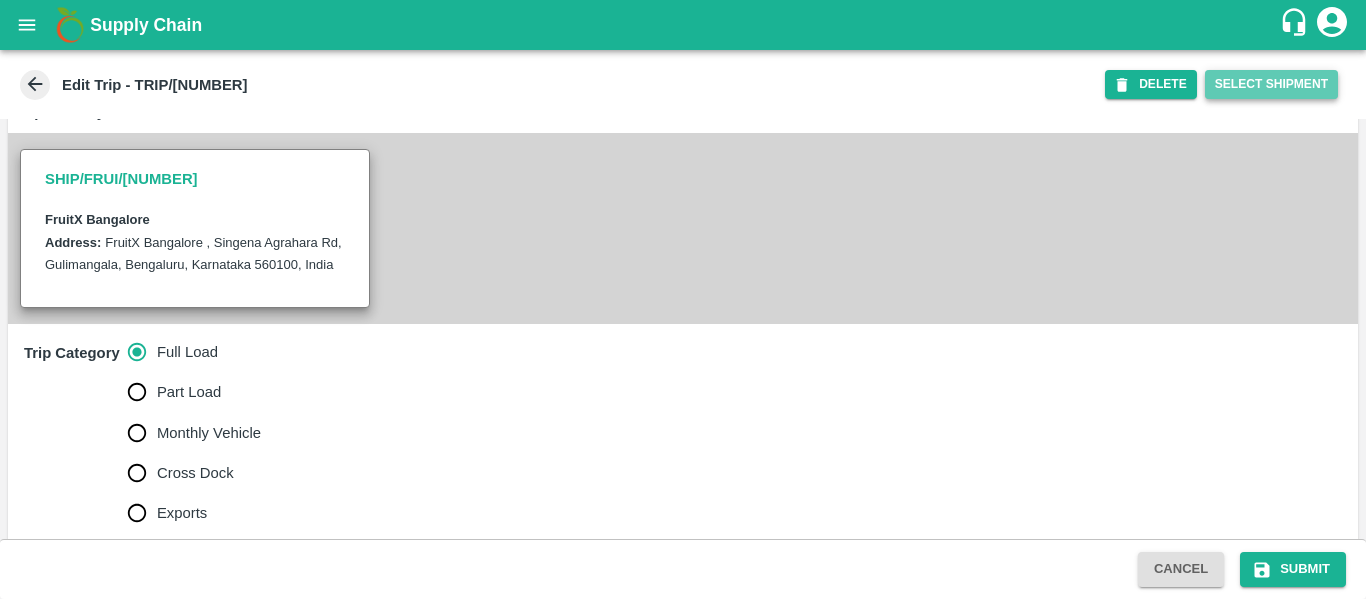 click on "Select Shipment" at bounding box center (1271, 84) 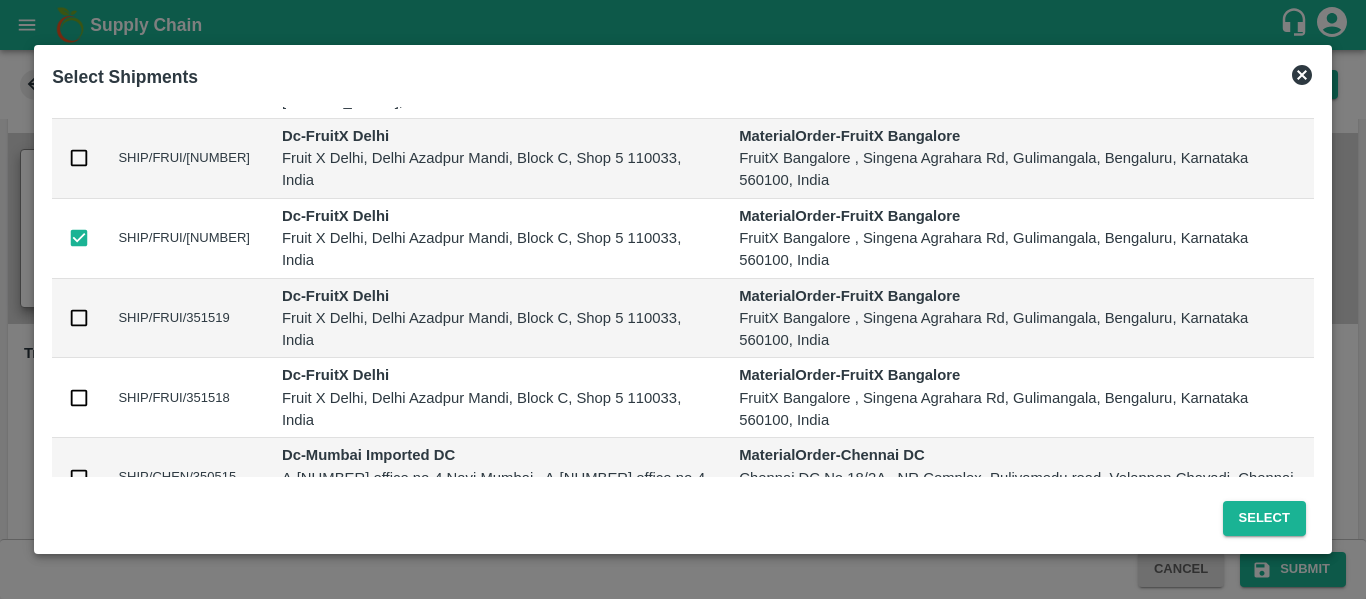 scroll, scrollTop: 186, scrollLeft: 0, axis: vertical 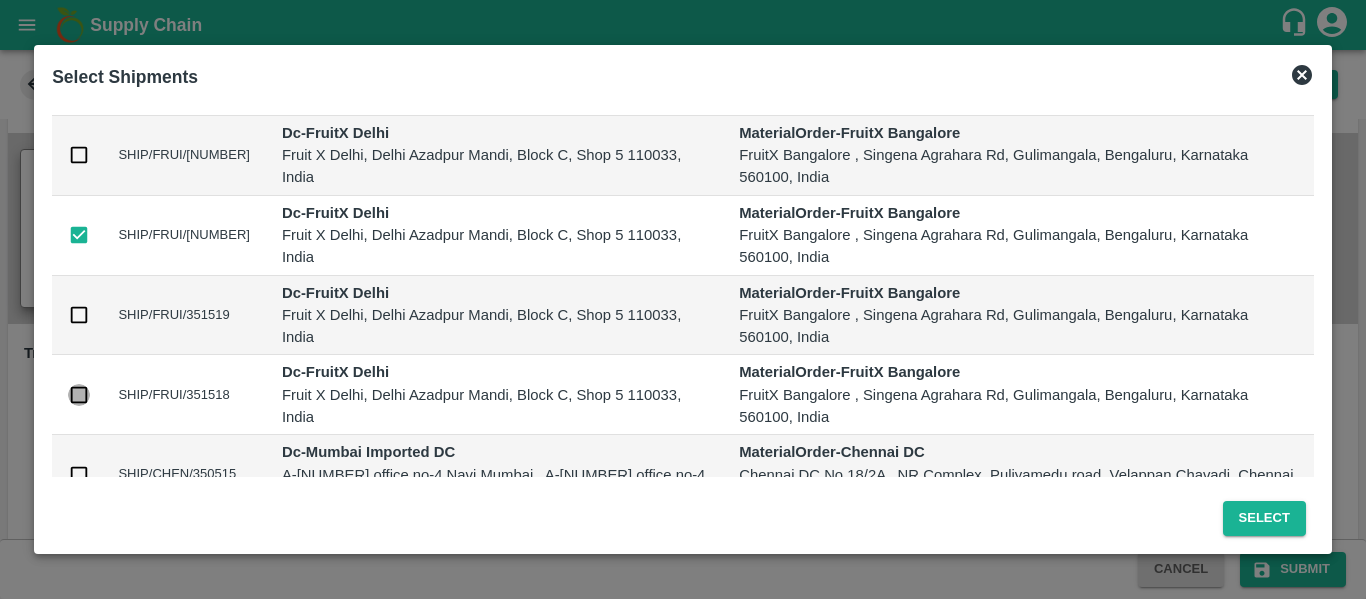 click at bounding box center [79, 395] 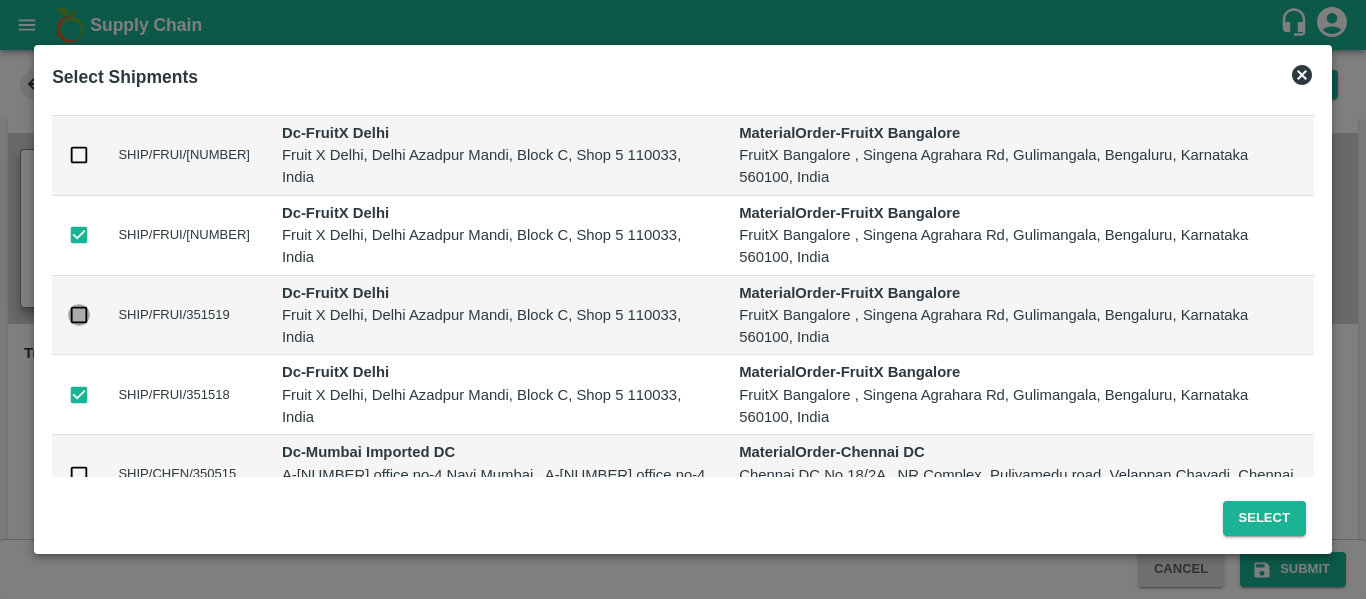 click at bounding box center (79, 315) 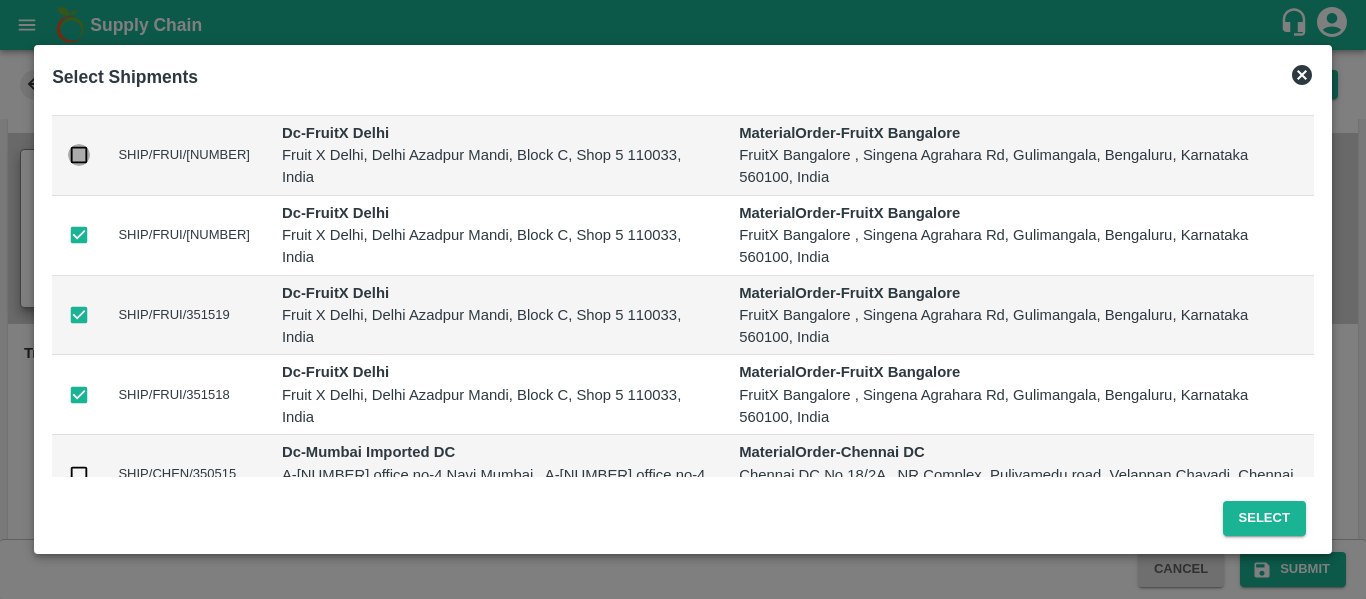 click at bounding box center (79, 155) 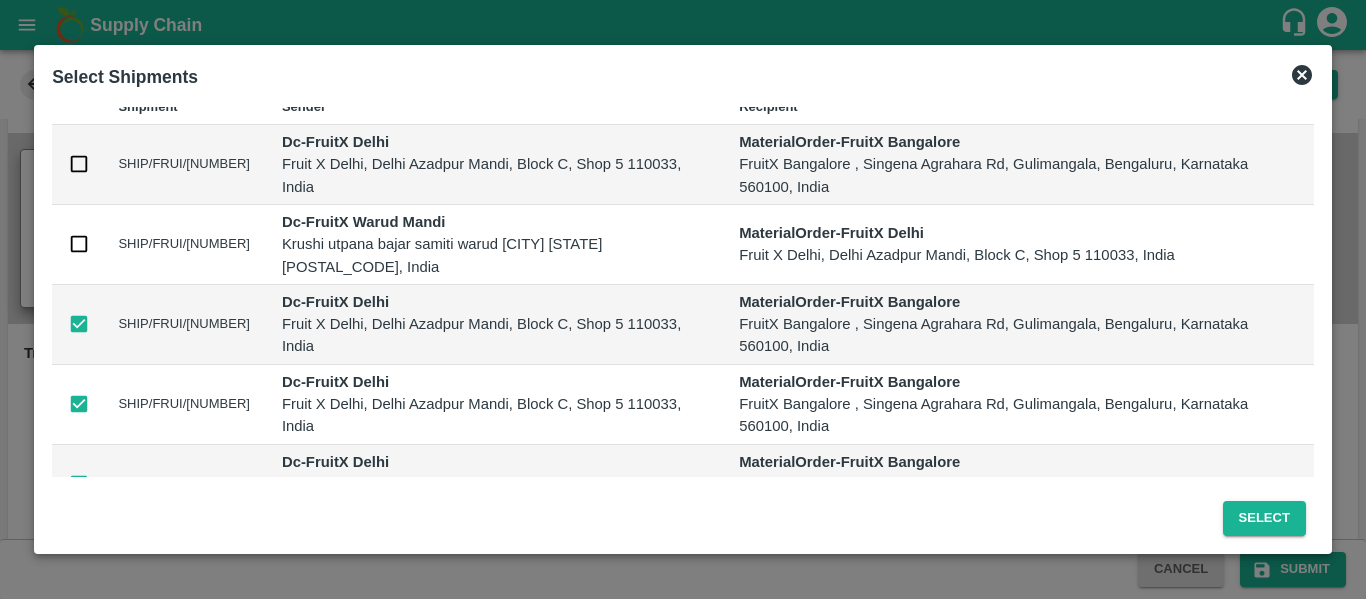 scroll, scrollTop: 18, scrollLeft: 0, axis: vertical 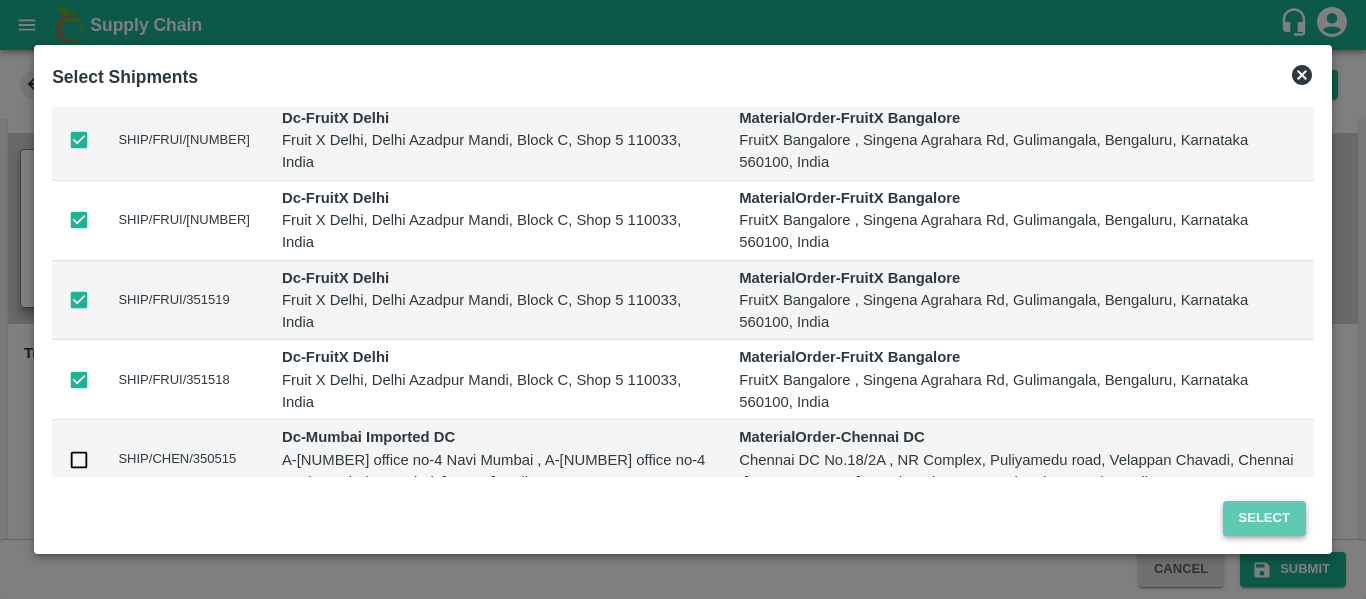 click on "Select" at bounding box center (1264, 518) 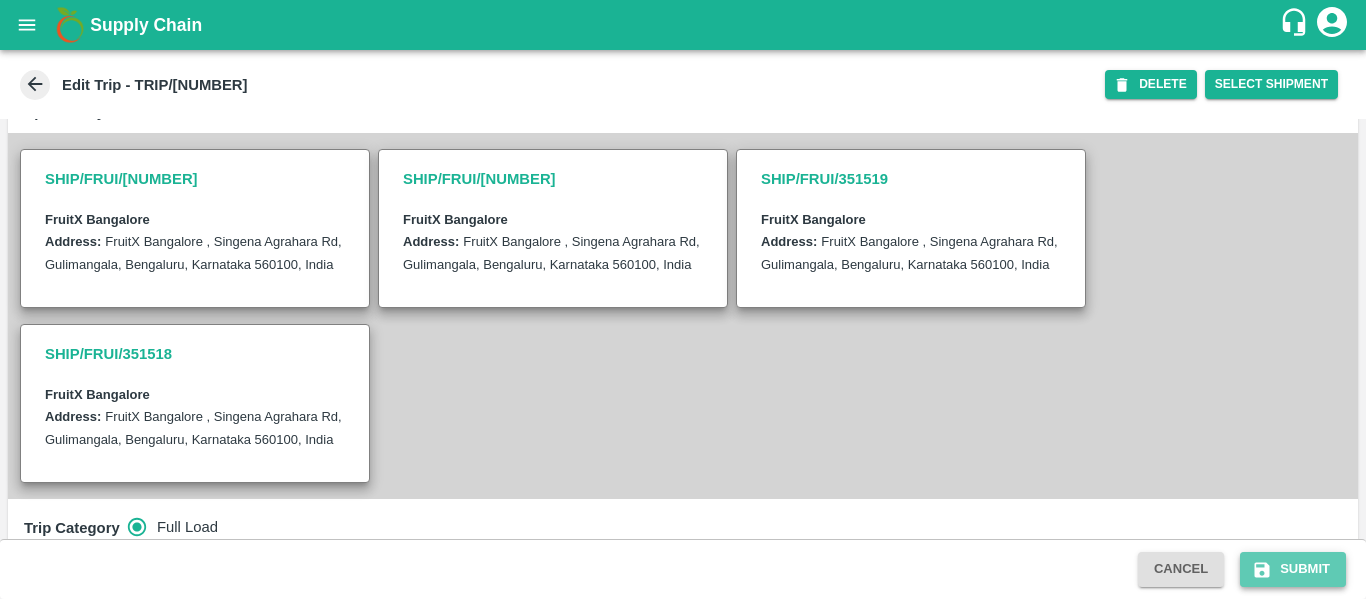 click on "Submit" at bounding box center (1293, 569) 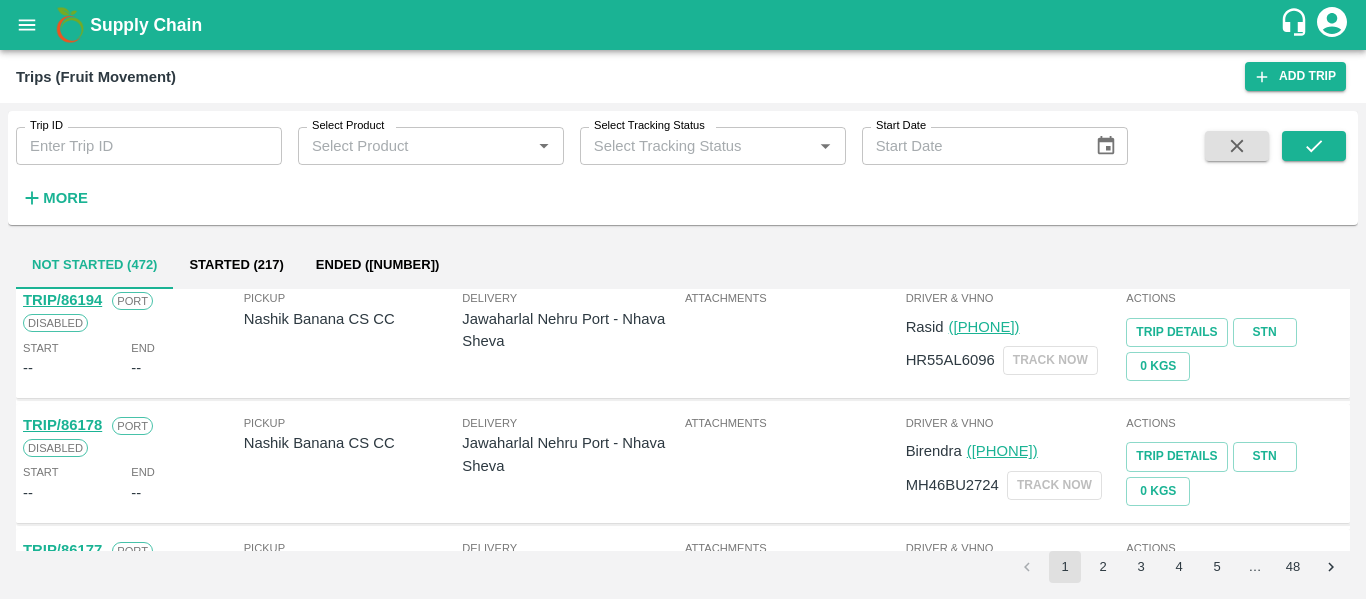 scroll, scrollTop: 0, scrollLeft: 0, axis: both 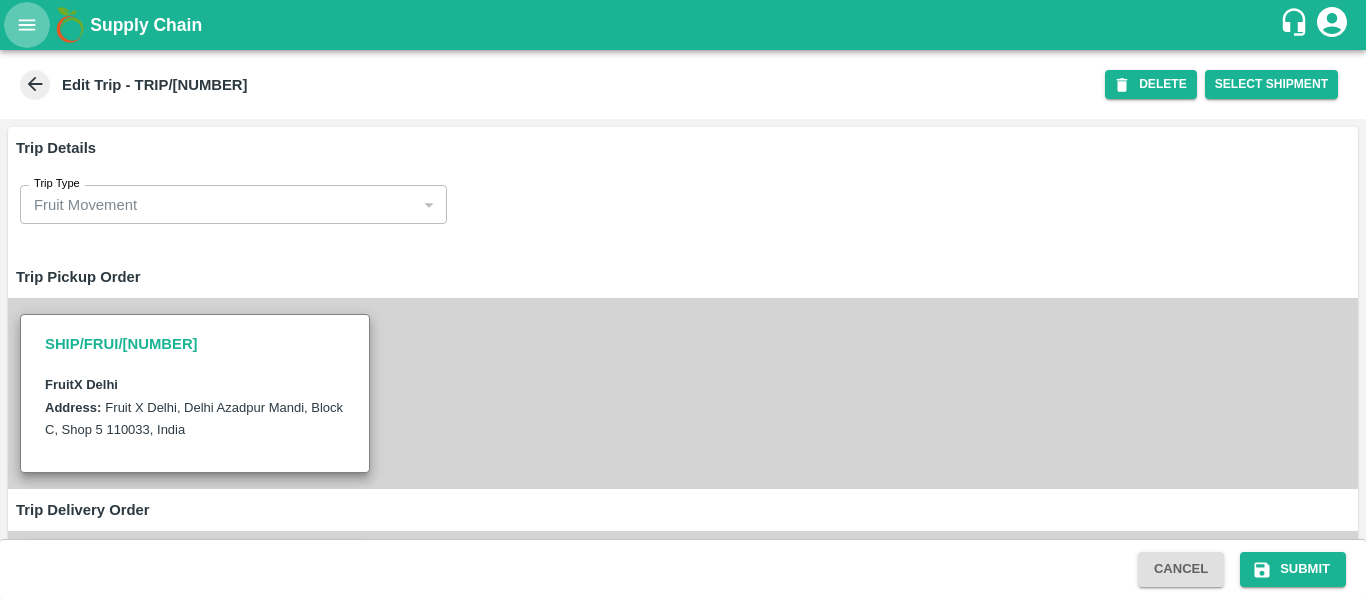 click 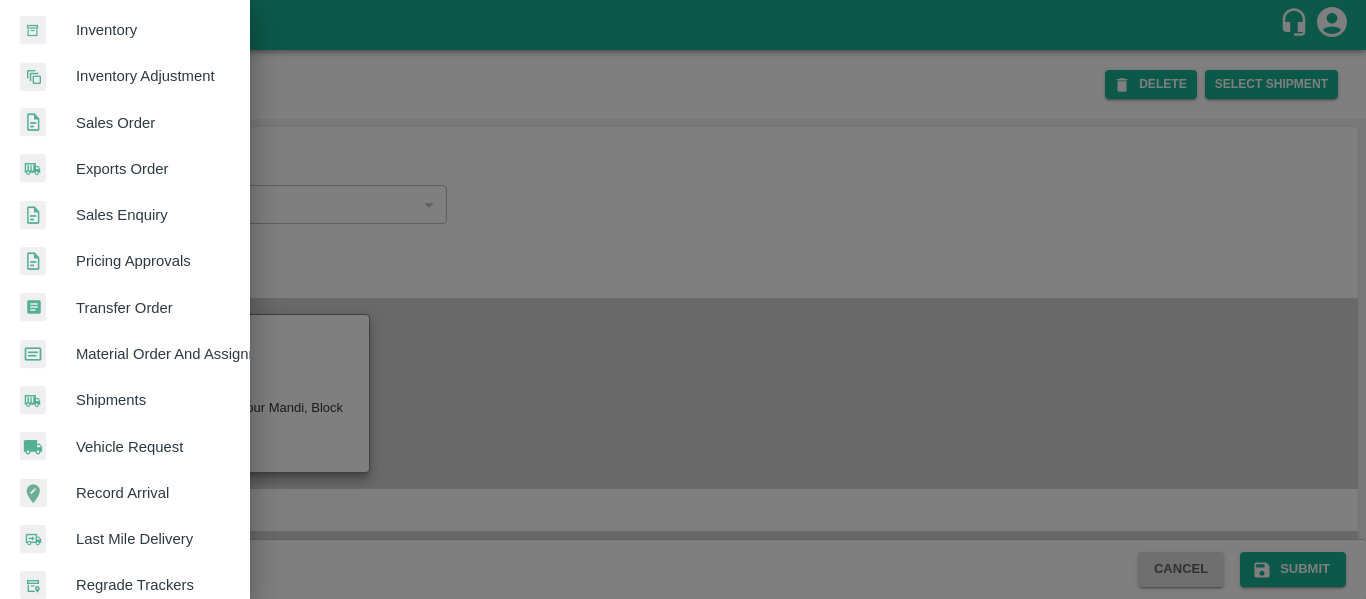 scroll, scrollTop: 540, scrollLeft: 0, axis: vertical 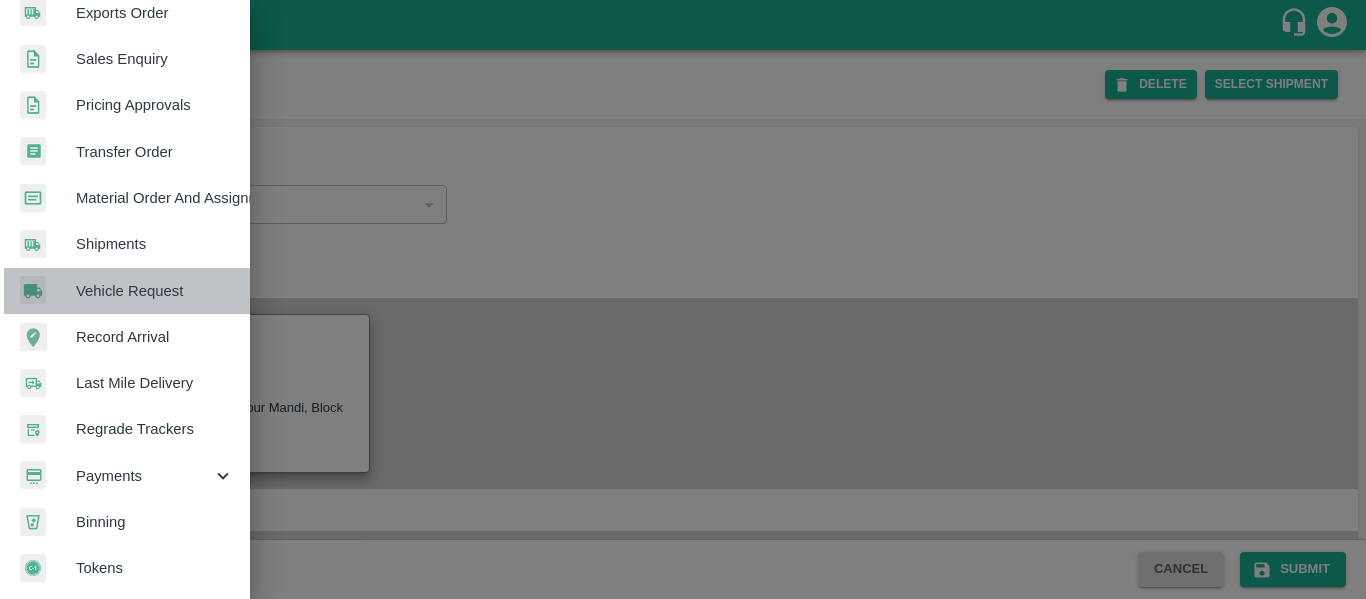 click on "Vehicle Request" at bounding box center (155, 291) 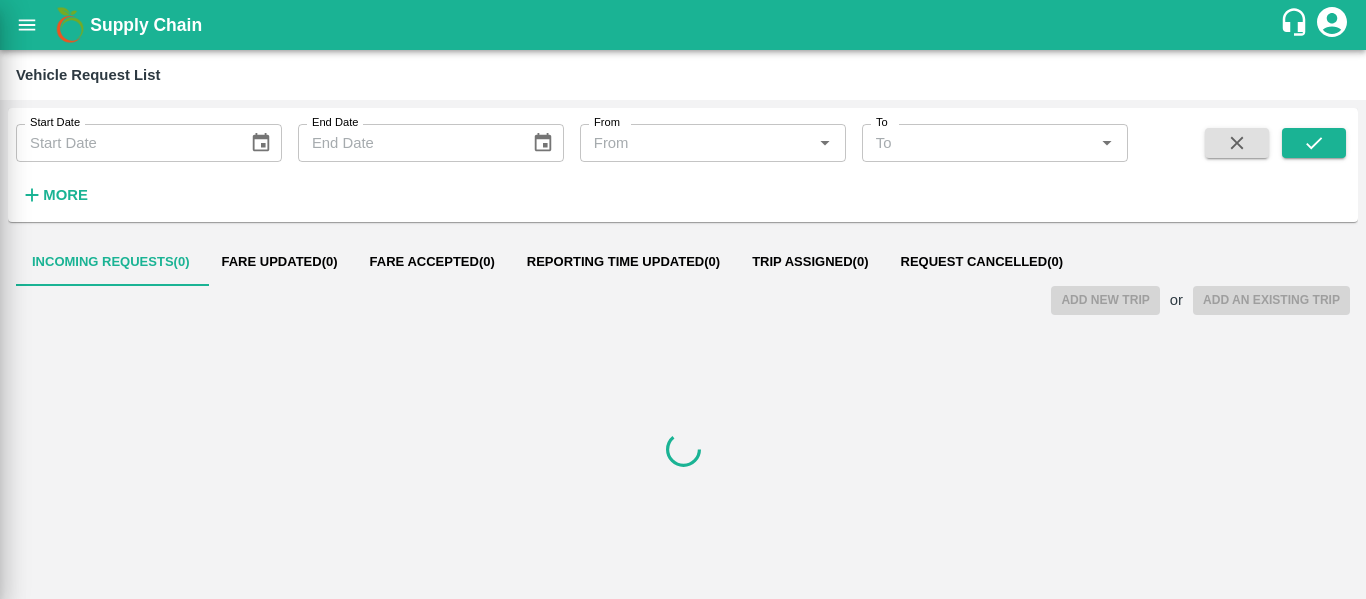 scroll, scrollTop: 0, scrollLeft: 0, axis: both 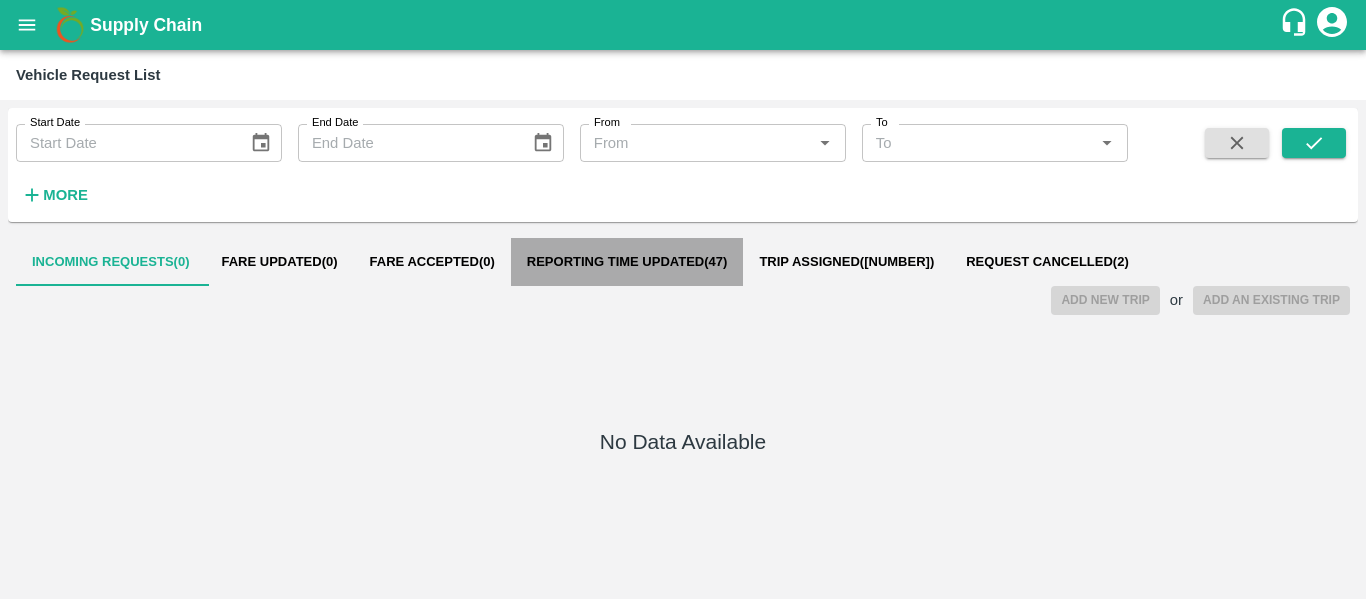 click on "Reporting Time Updated  ( 47 )" at bounding box center [627, 262] 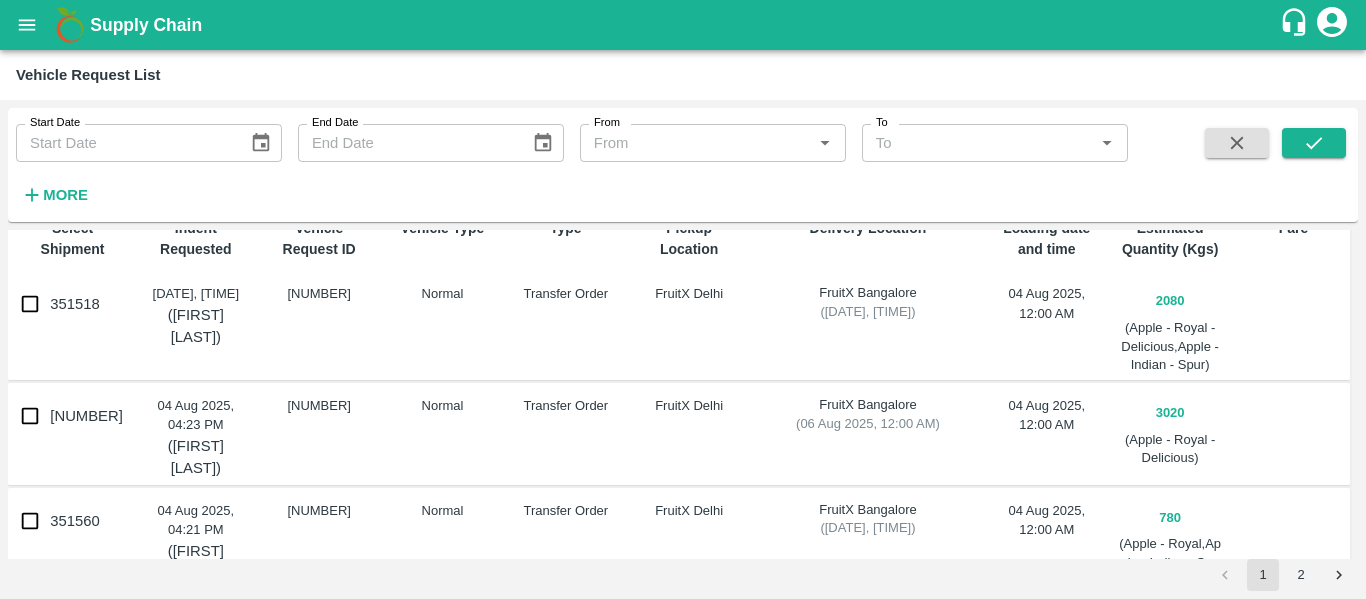 scroll, scrollTop: 111, scrollLeft: 0, axis: vertical 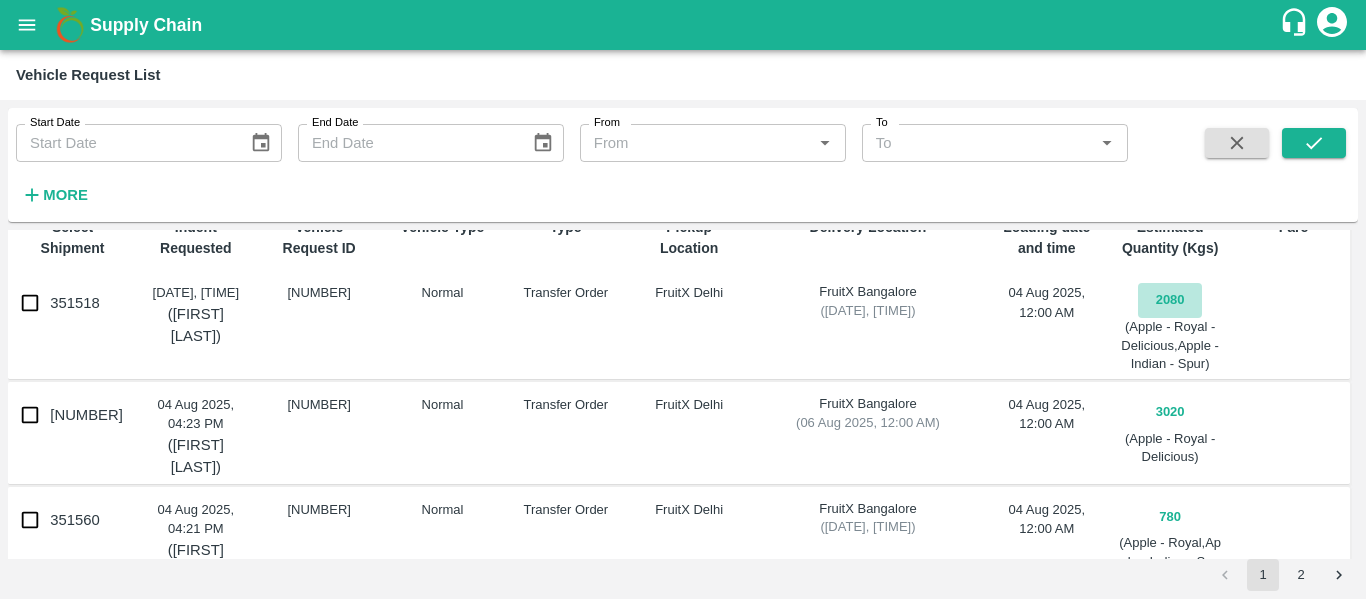 click on "2080" at bounding box center (1170, 300) 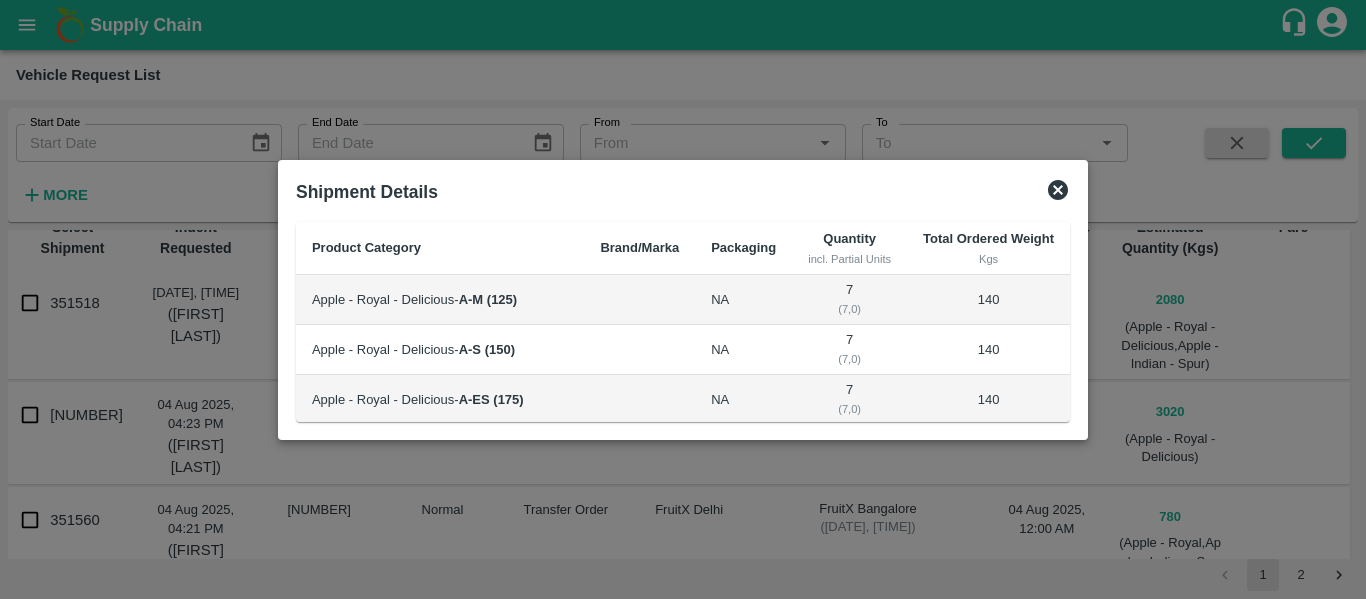scroll, scrollTop: 1, scrollLeft: 0, axis: vertical 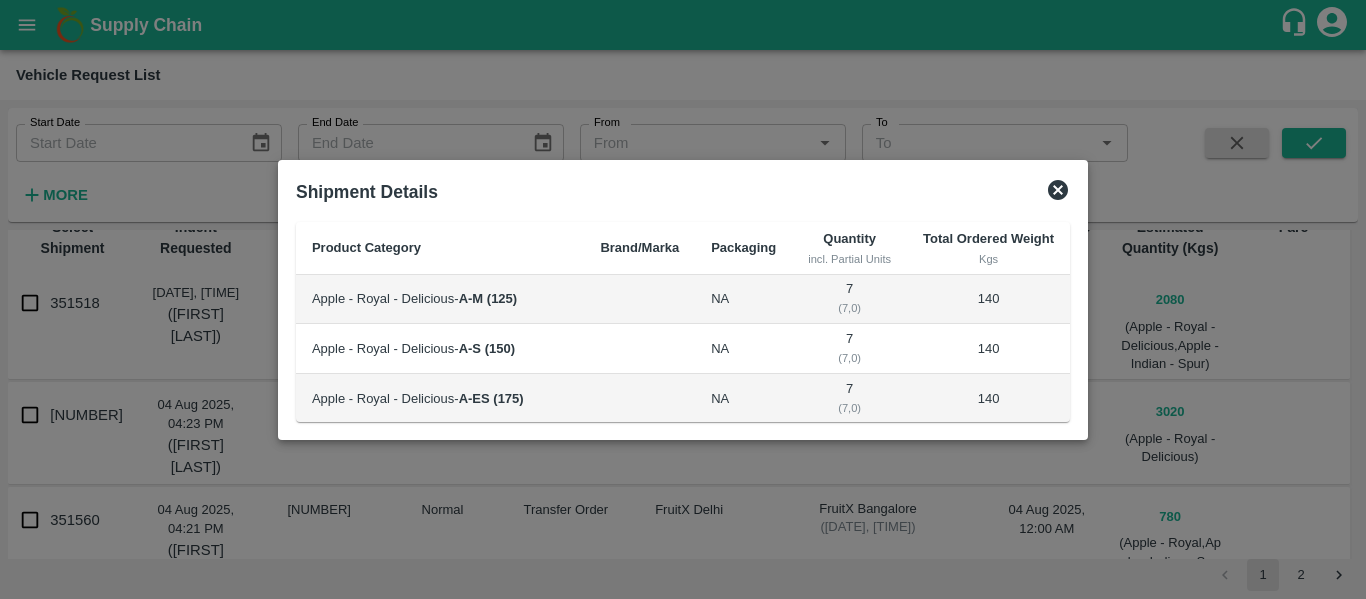 click 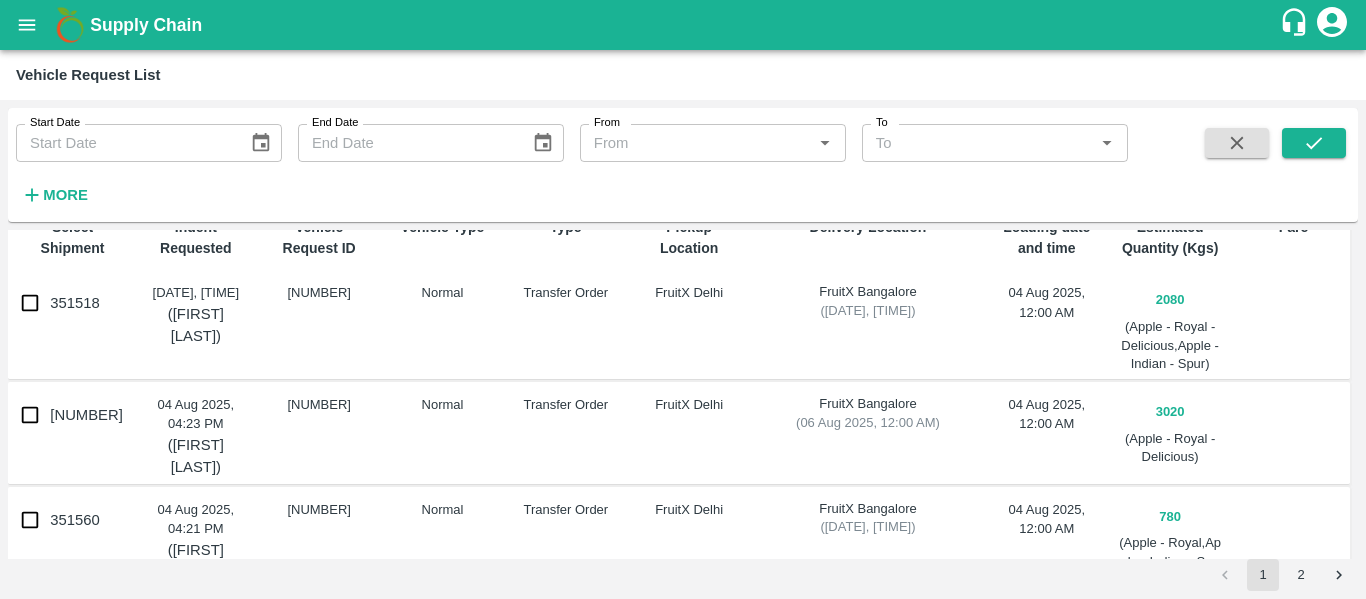 scroll, scrollTop: 0, scrollLeft: 0, axis: both 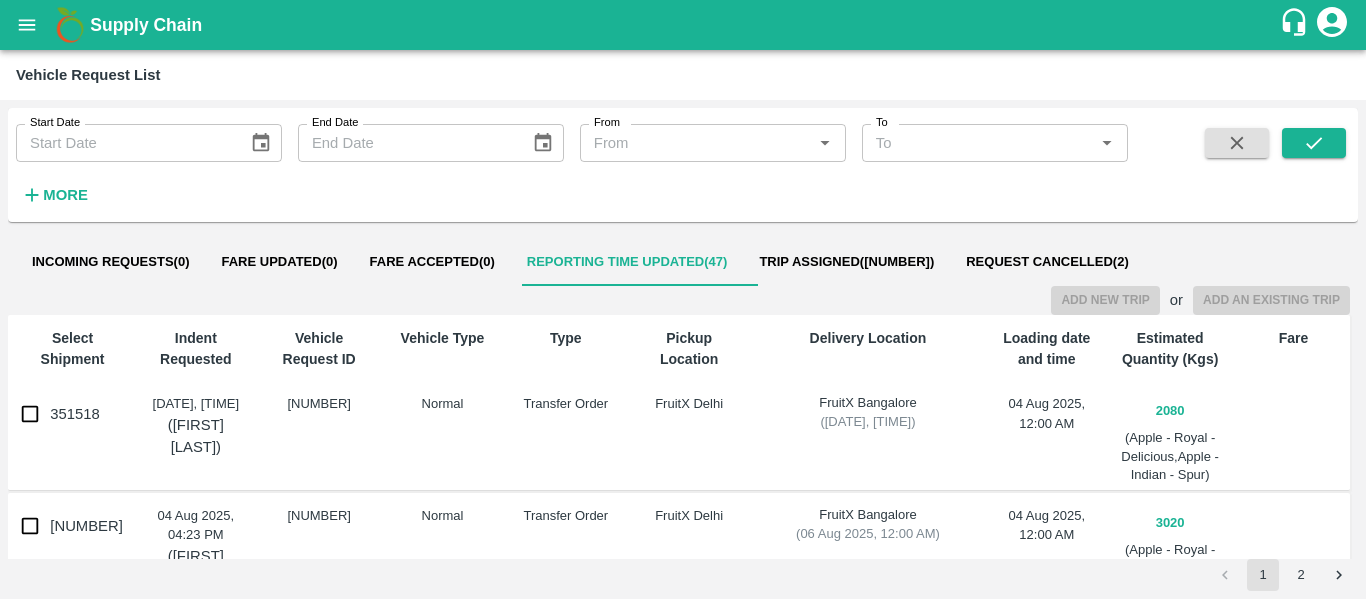 click on "351518" at bounding box center (75, 414) 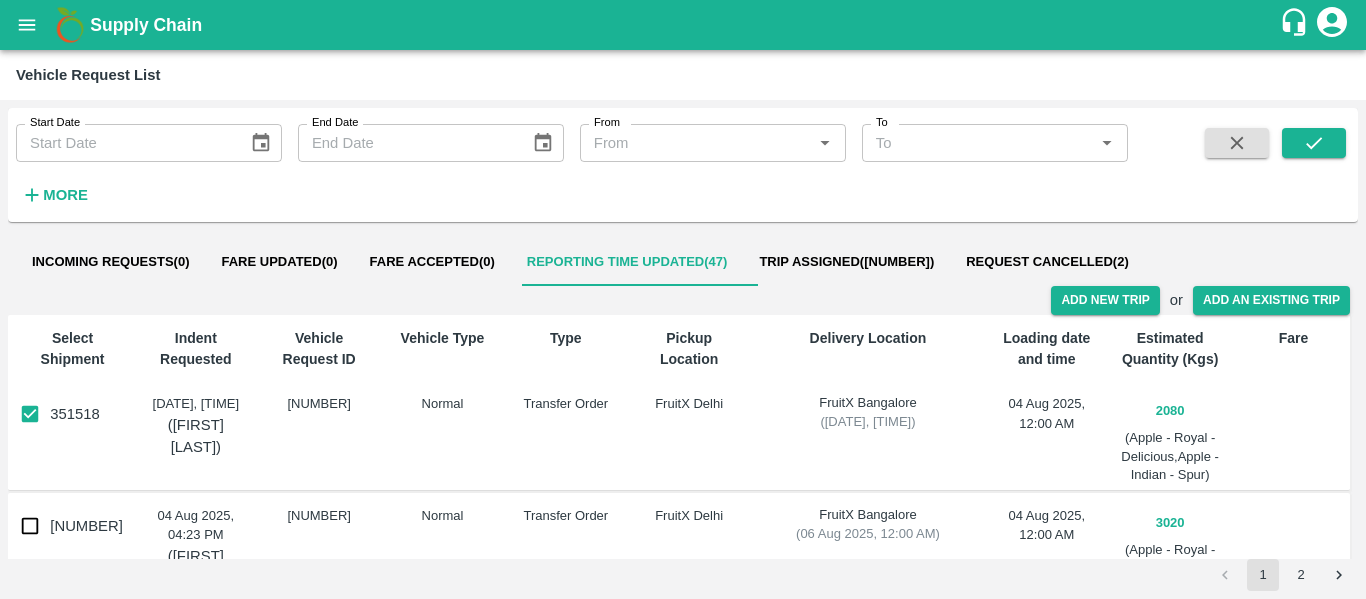 drag, startPoint x: 72, startPoint y: 413, endPoint x: 133, endPoint y: 419, distance: 61.294373 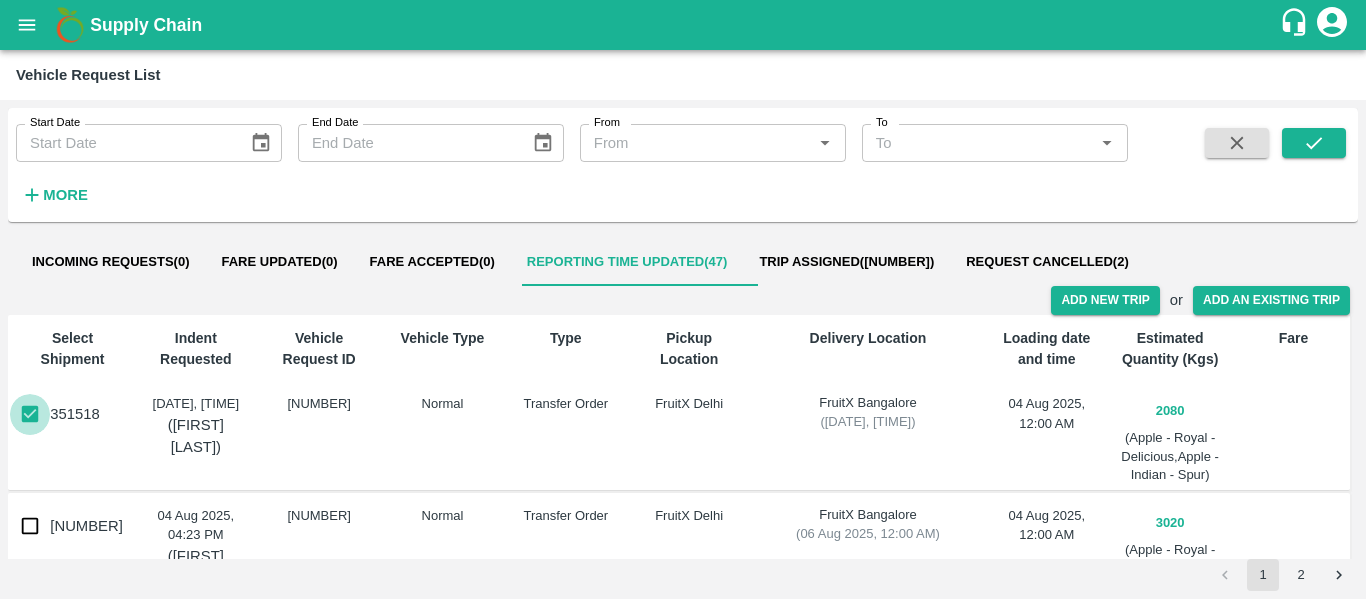 click on "351518" at bounding box center [30, 414] 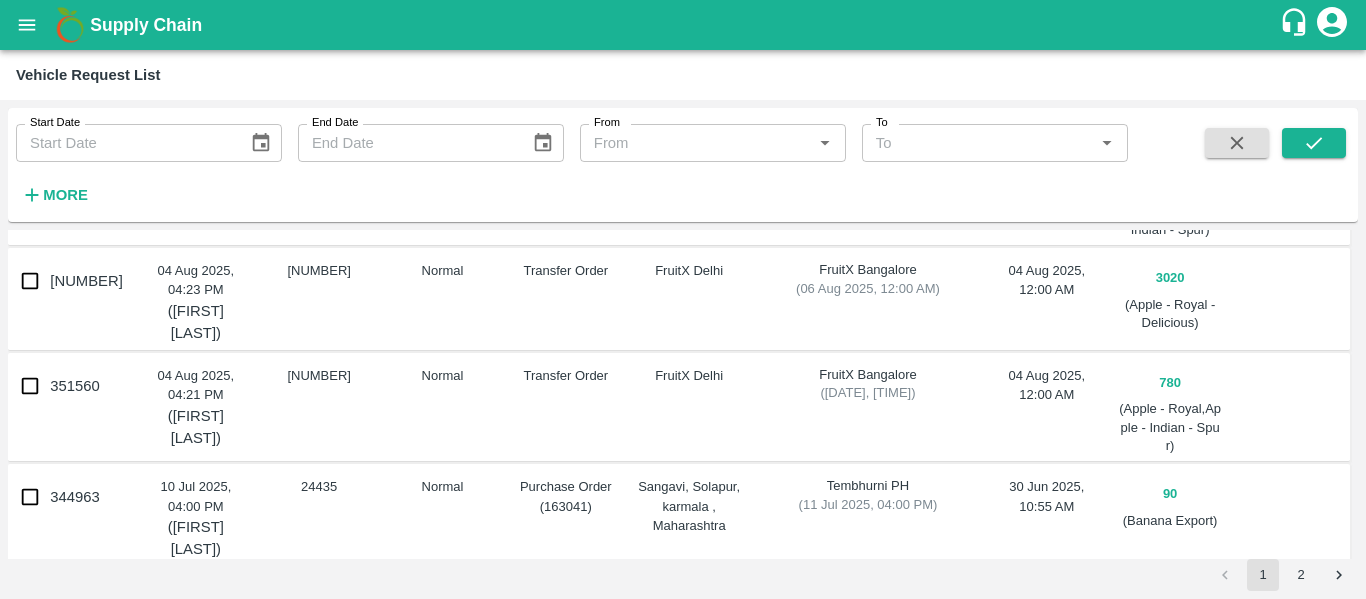 scroll, scrollTop: 0, scrollLeft: 0, axis: both 